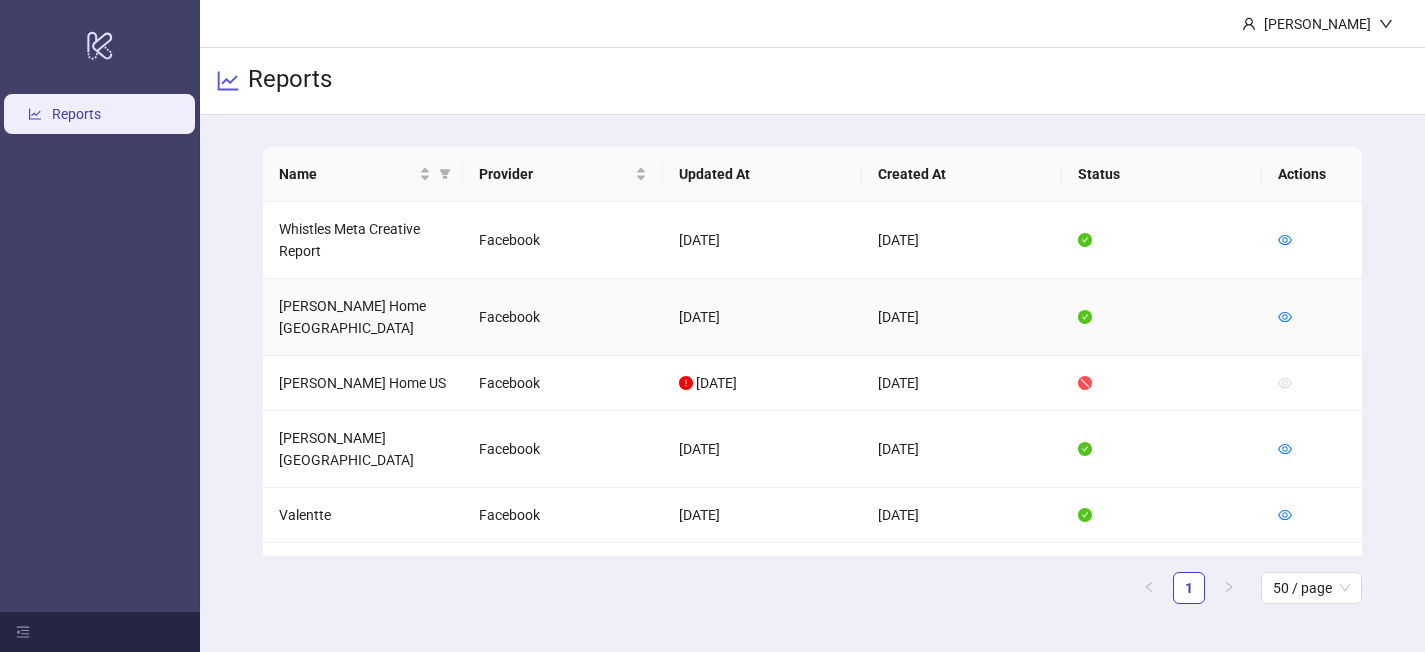 scroll, scrollTop: 0, scrollLeft: 0, axis: both 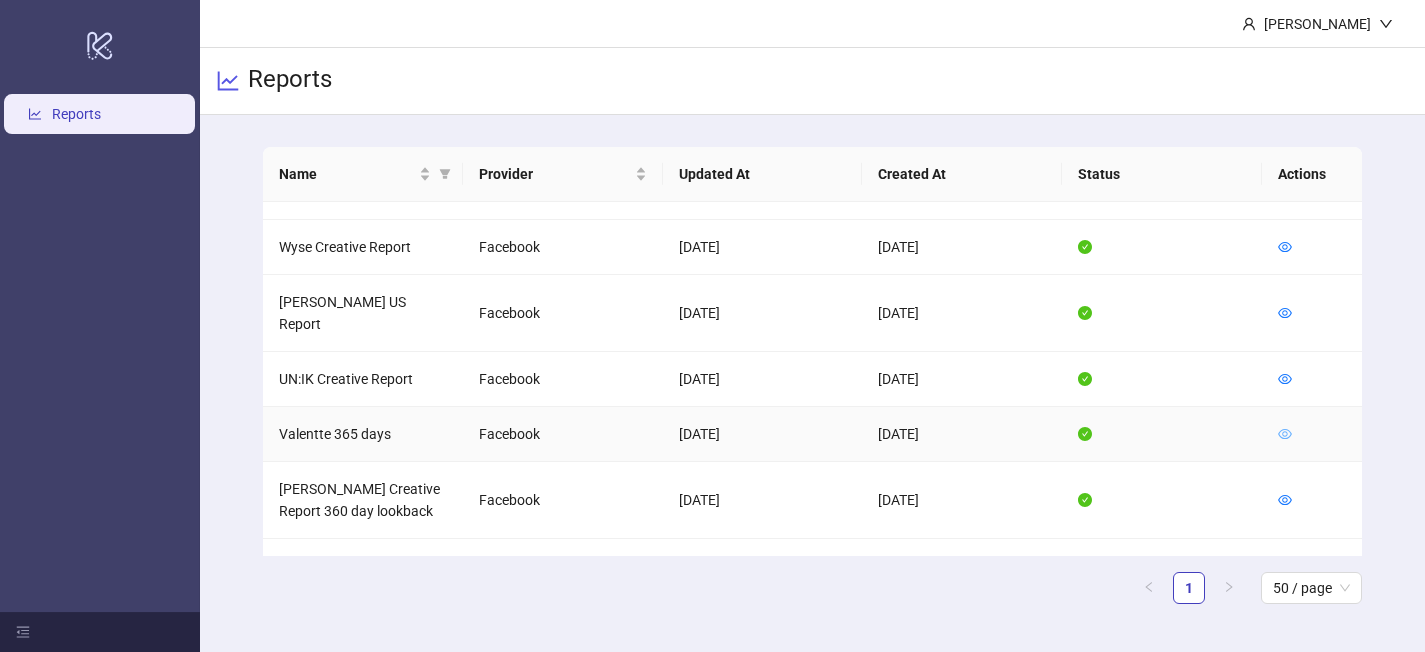 click 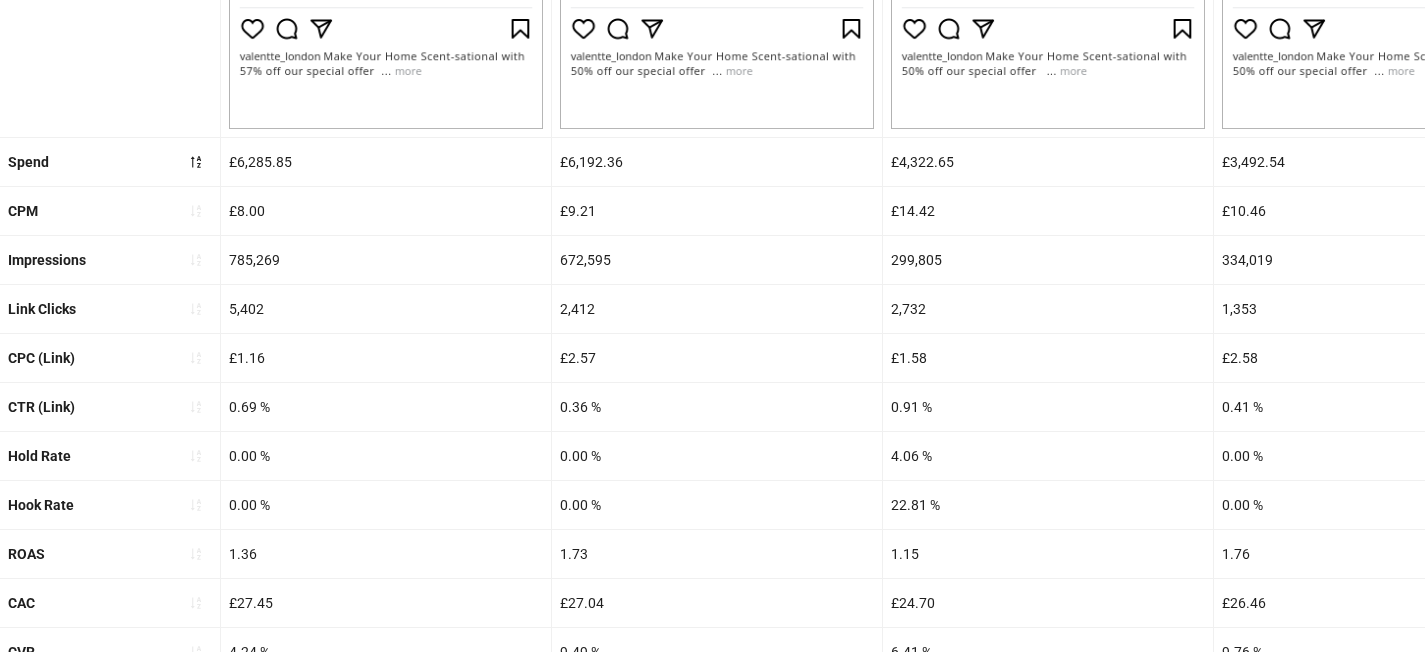 scroll, scrollTop: 737, scrollLeft: 0, axis: vertical 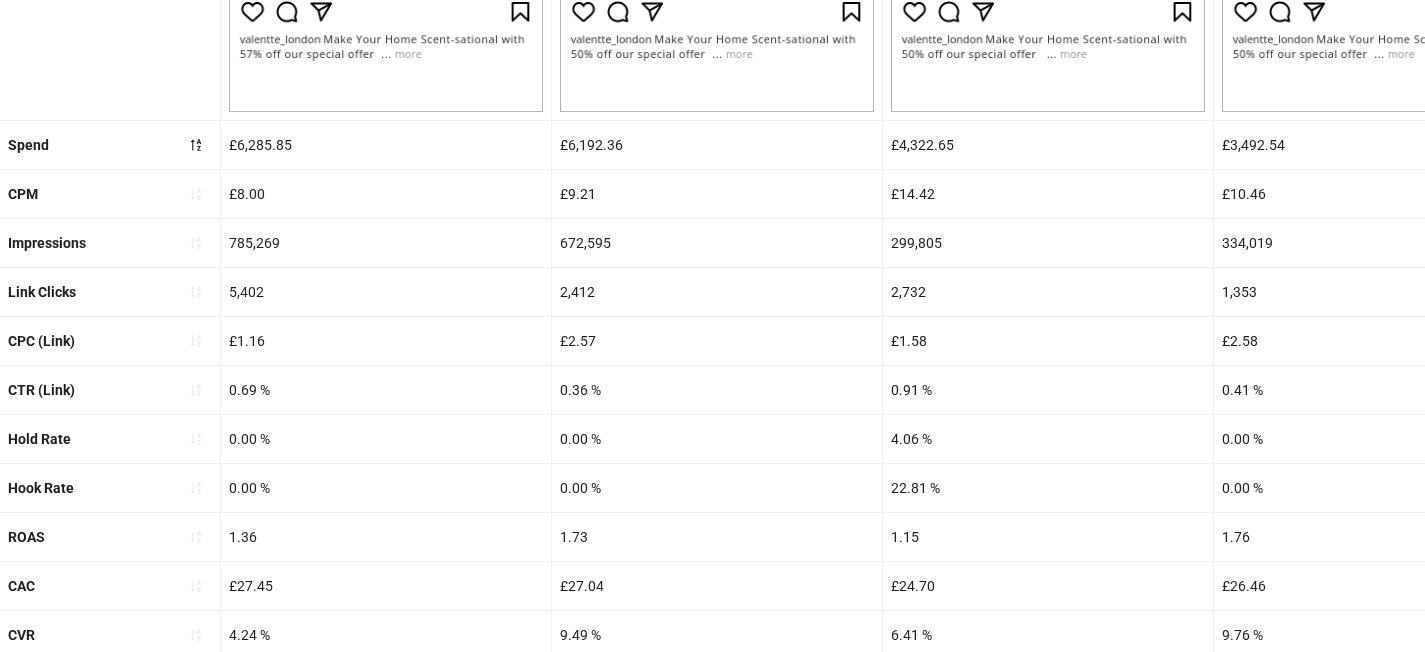 click on "CTR (Link)" at bounding box center (110, 390) 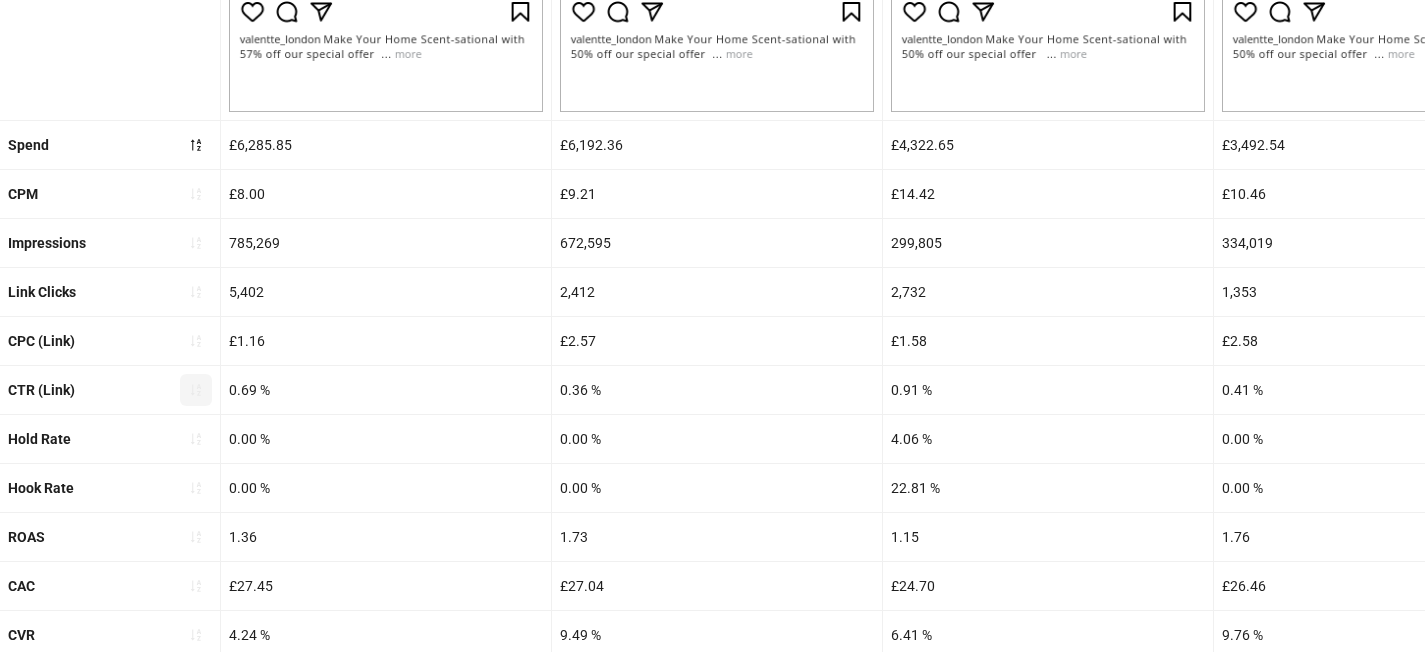 click 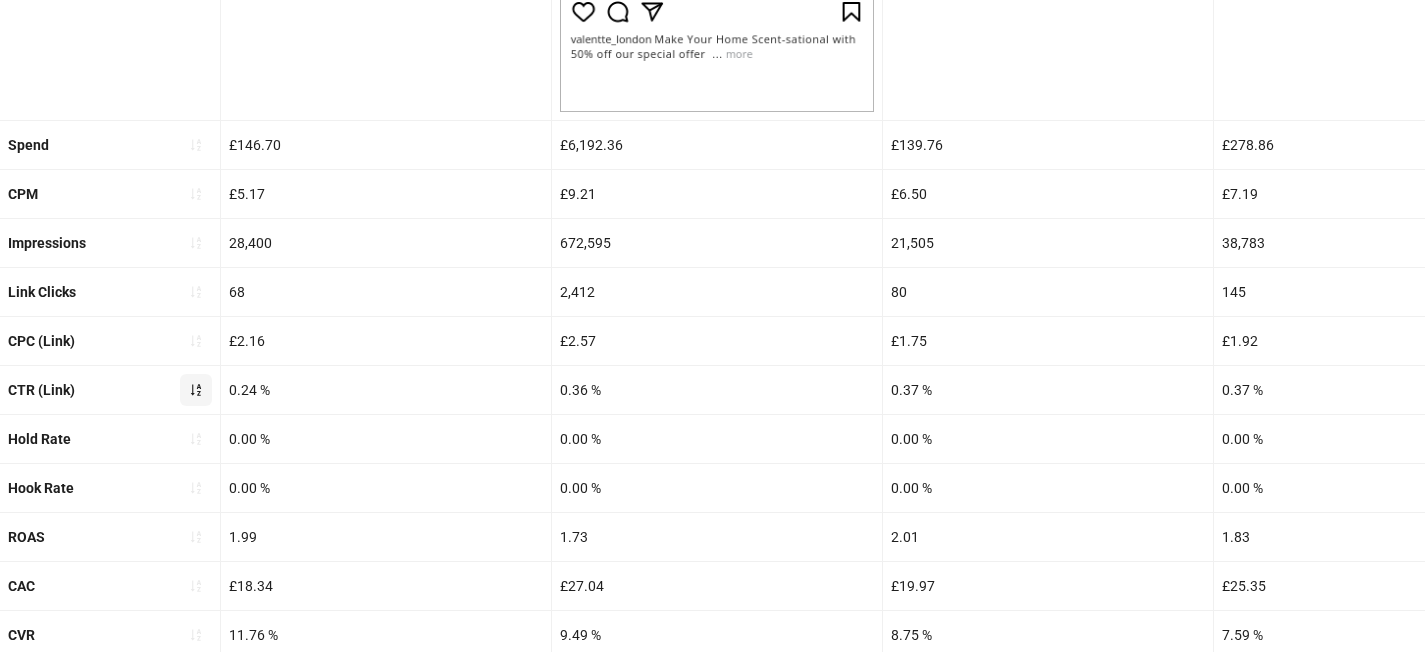 click 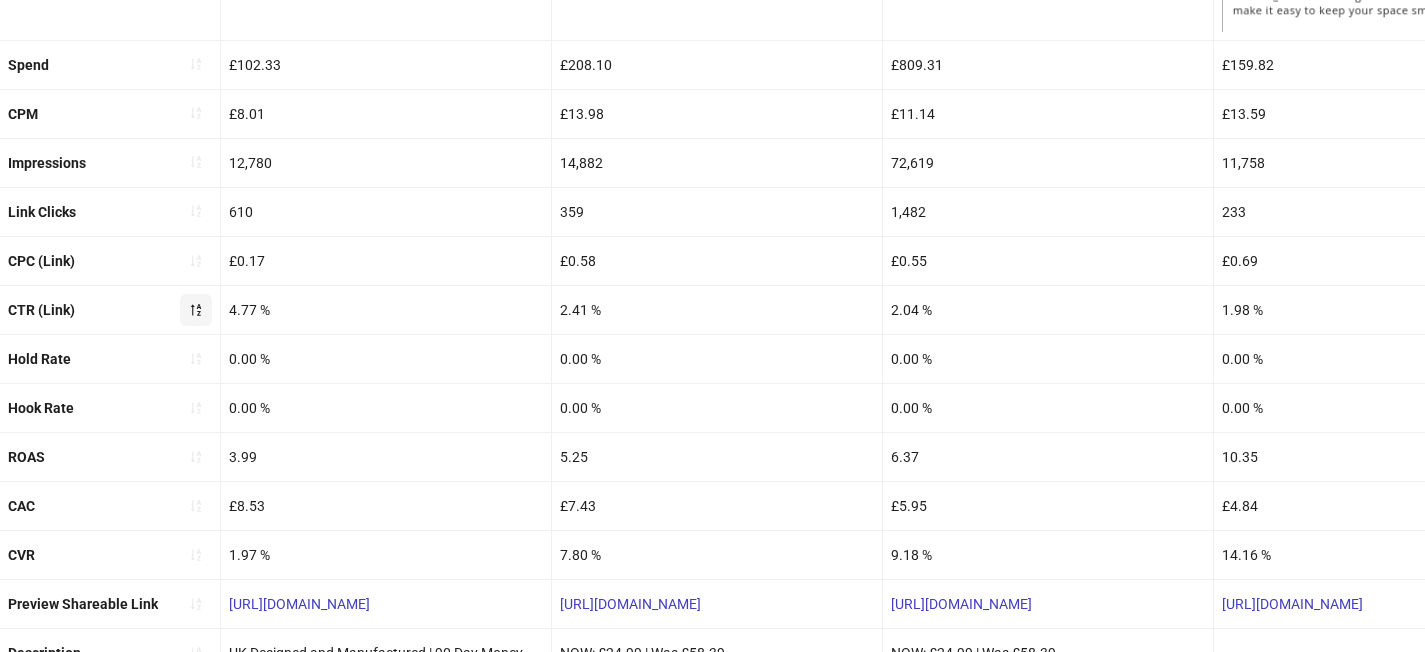 scroll, scrollTop: 923, scrollLeft: 0, axis: vertical 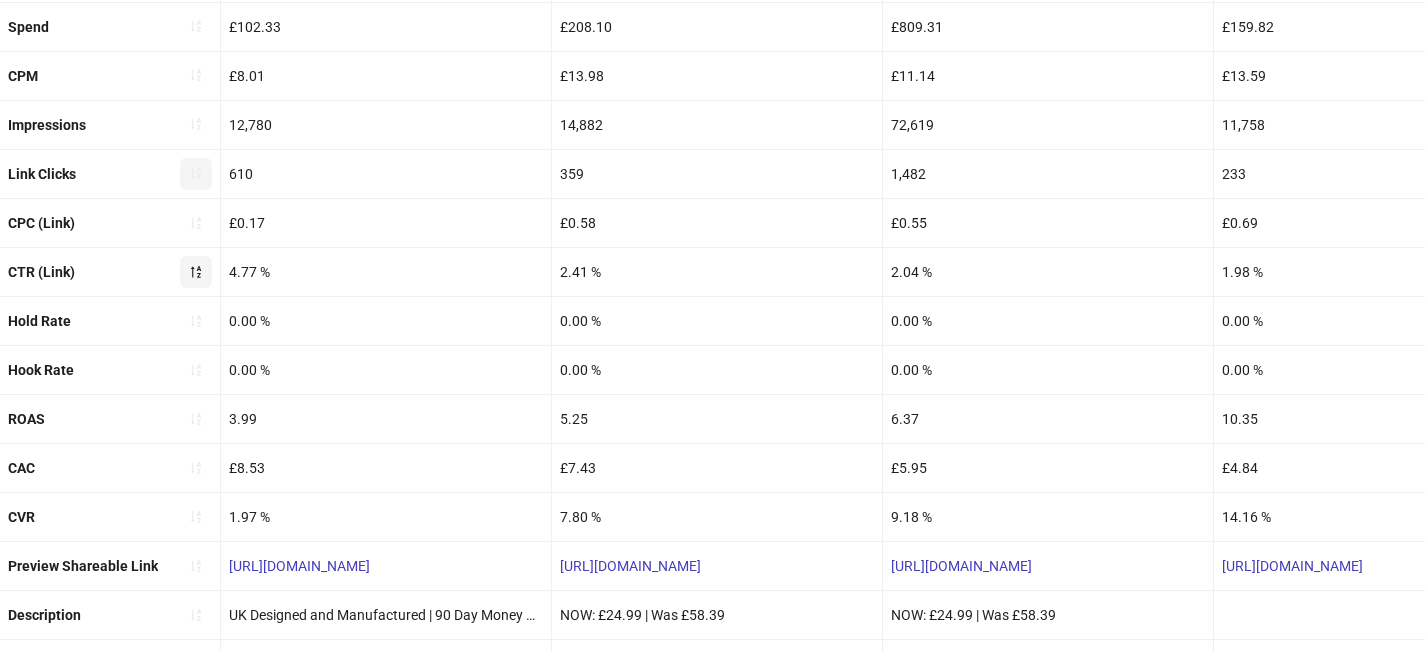 click 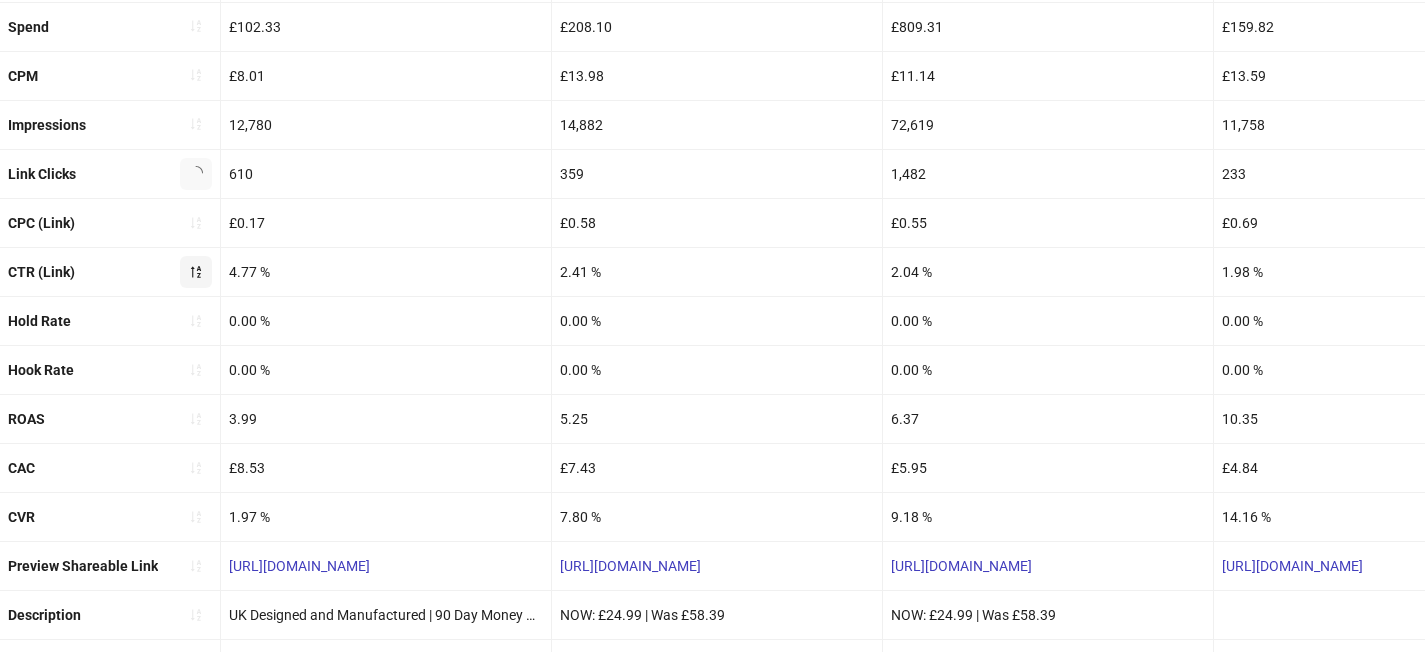 click 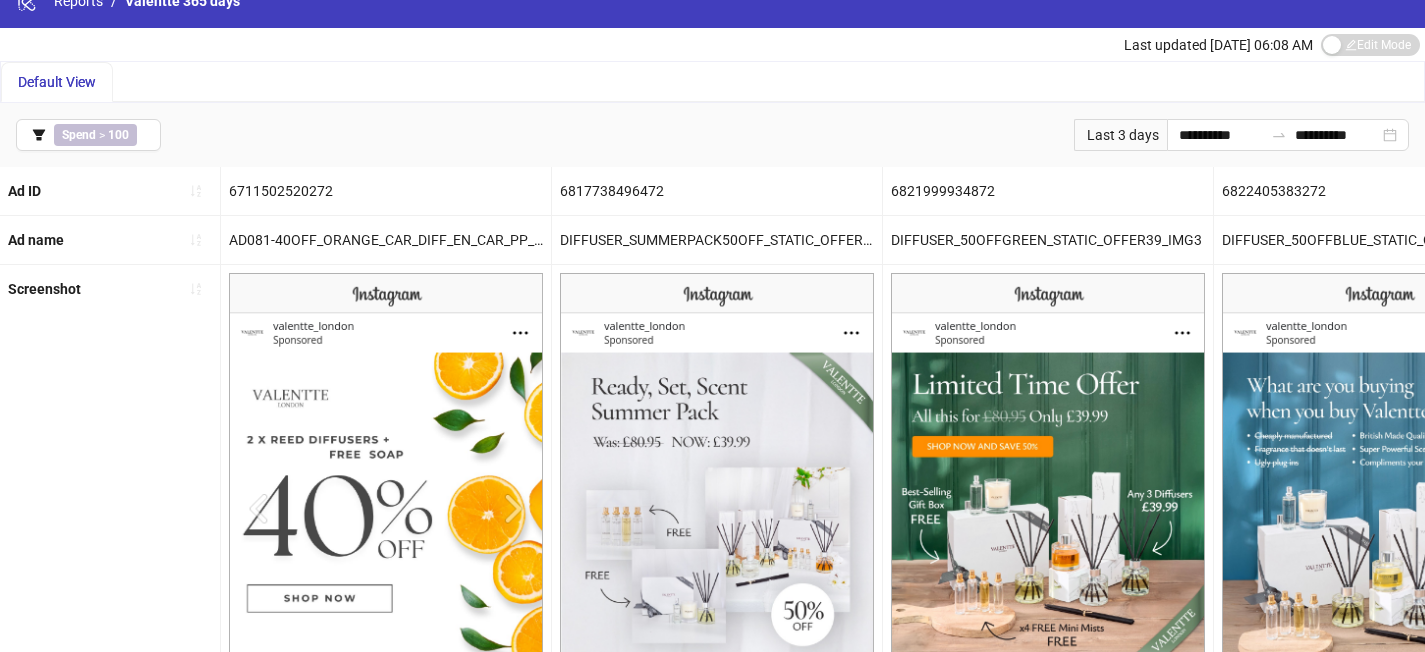 scroll, scrollTop: 0, scrollLeft: 0, axis: both 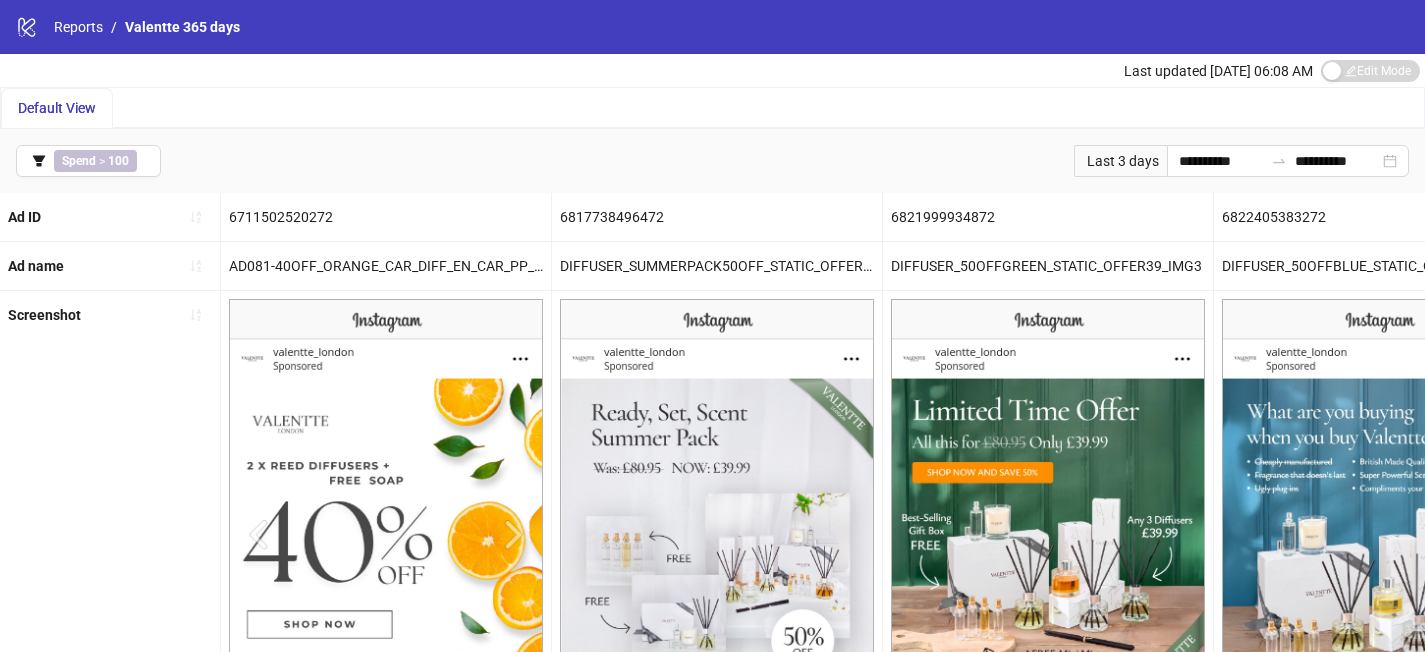 click on "Last 3 days" at bounding box center (1120, 161) 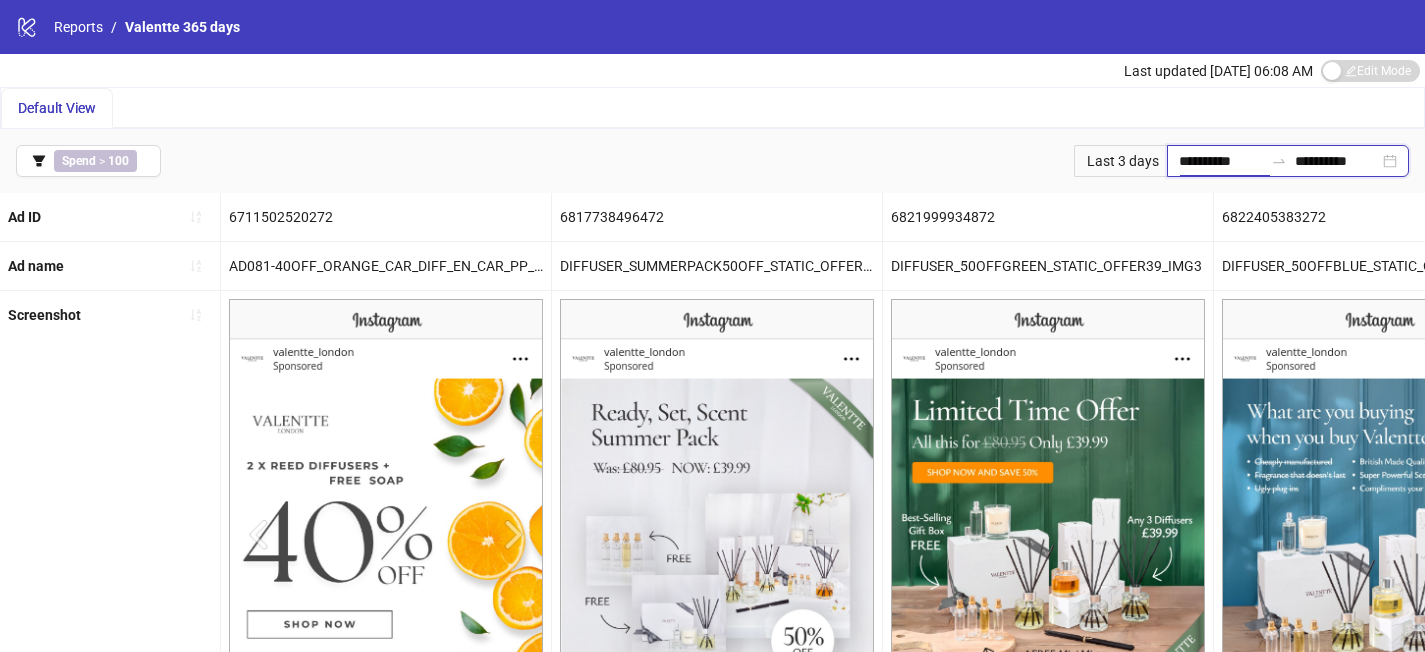 click on "**********" at bounding box center [1221, 161] 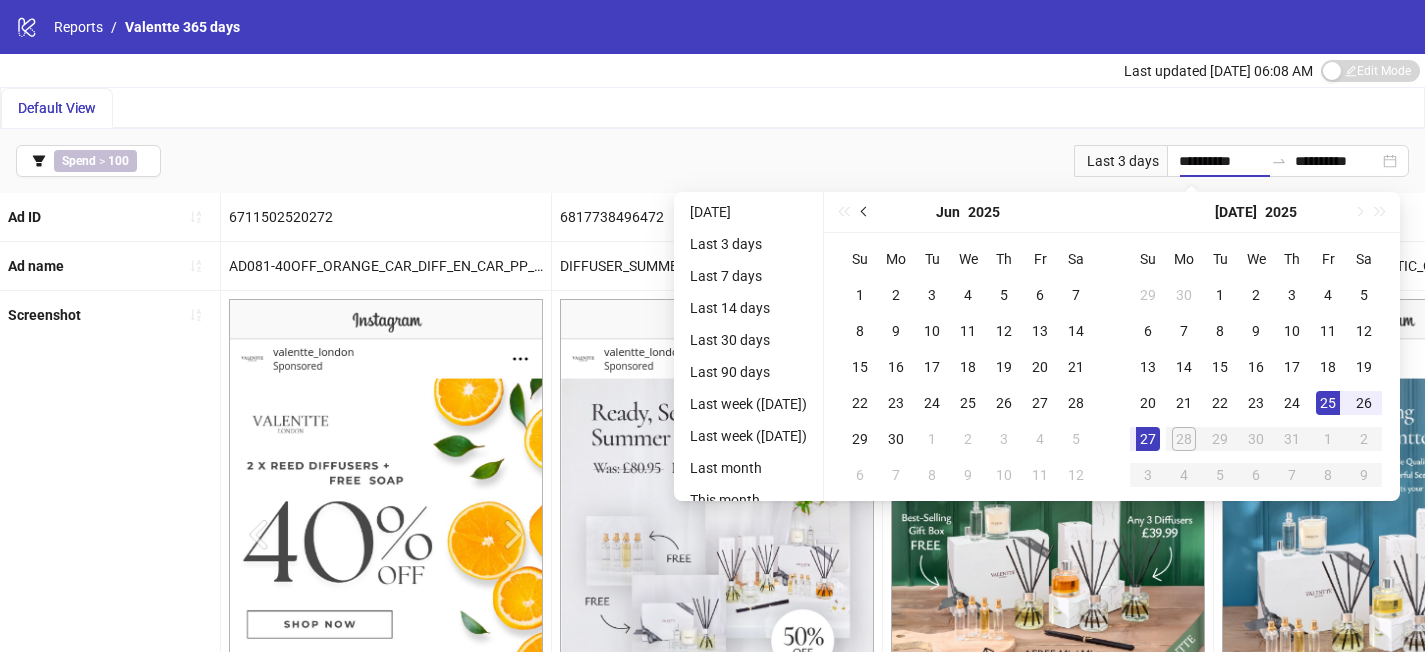 click at bounding box center (865, 212) 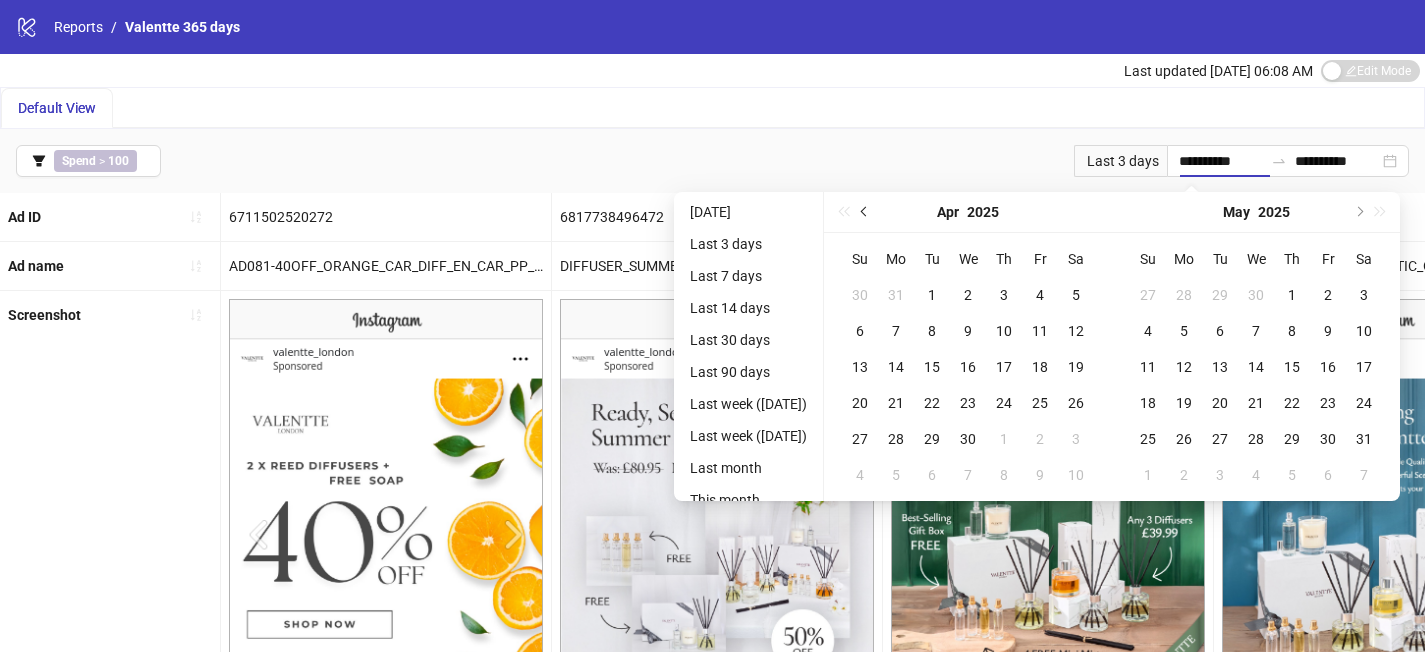 click at bounding box center (865, 212) 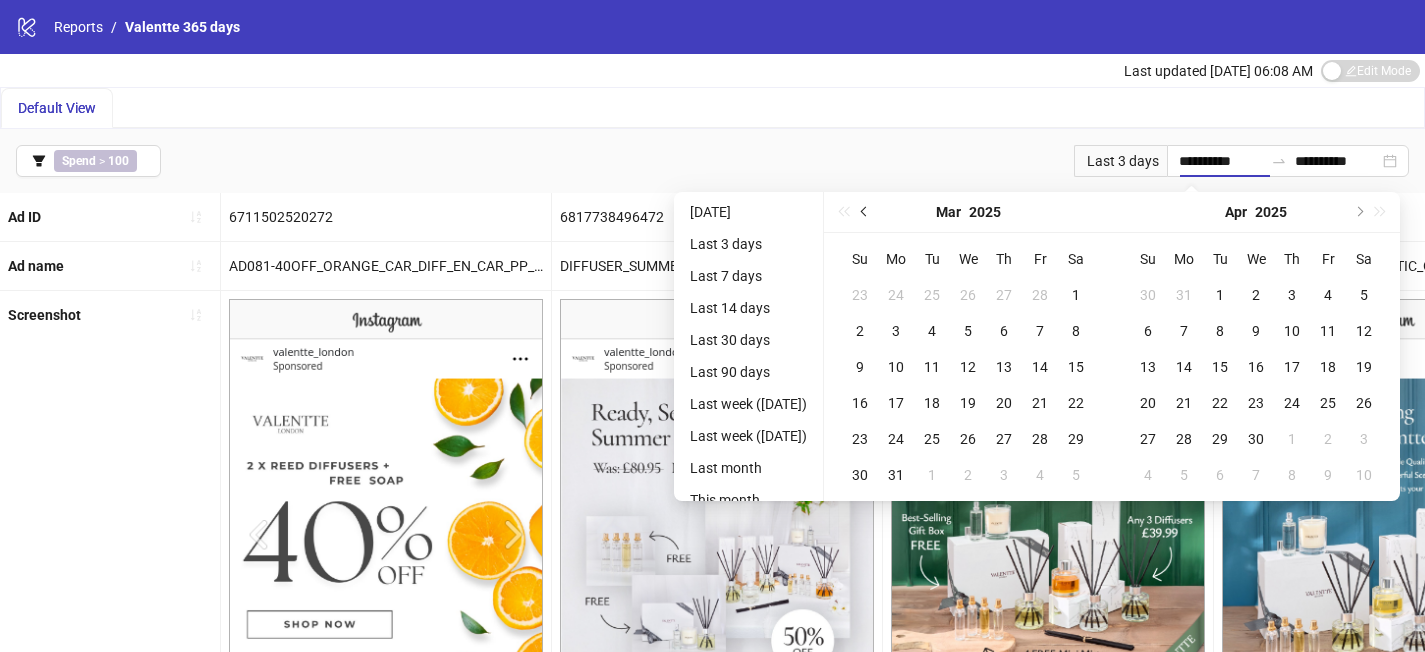 click at bounding box center [865, 212] 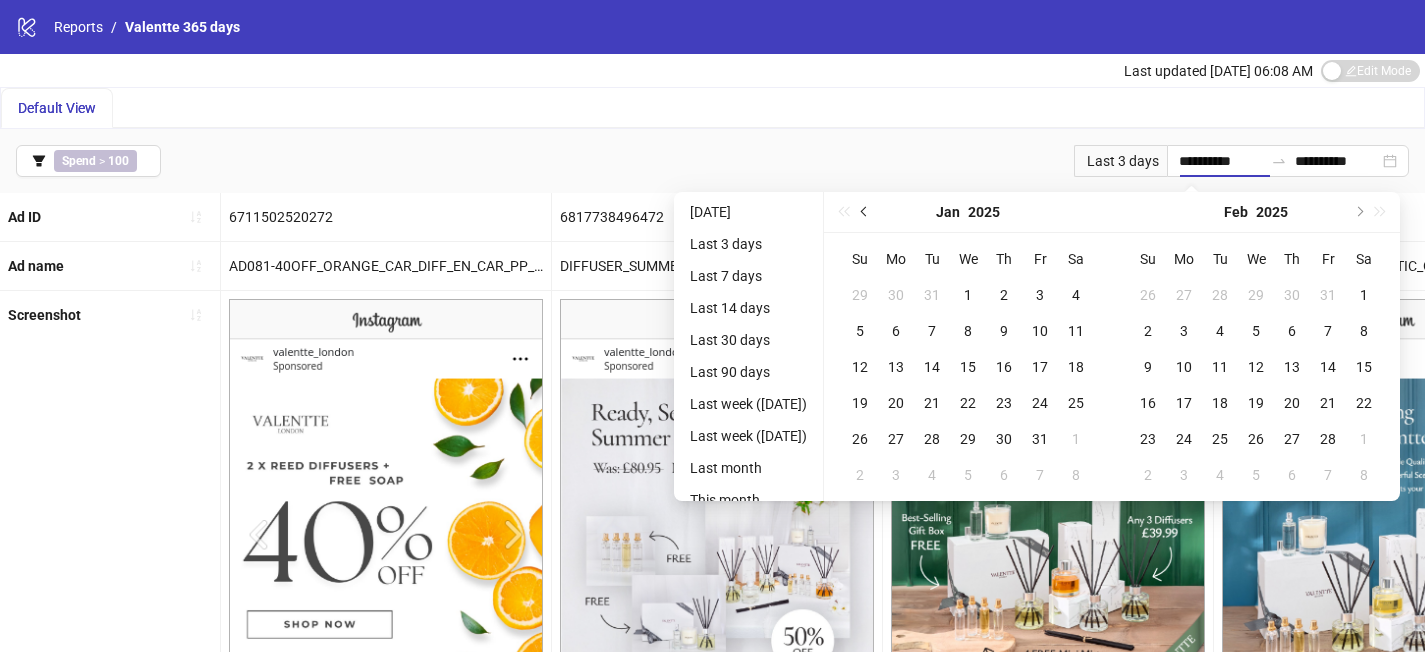 click at bounding box center [865, 212] 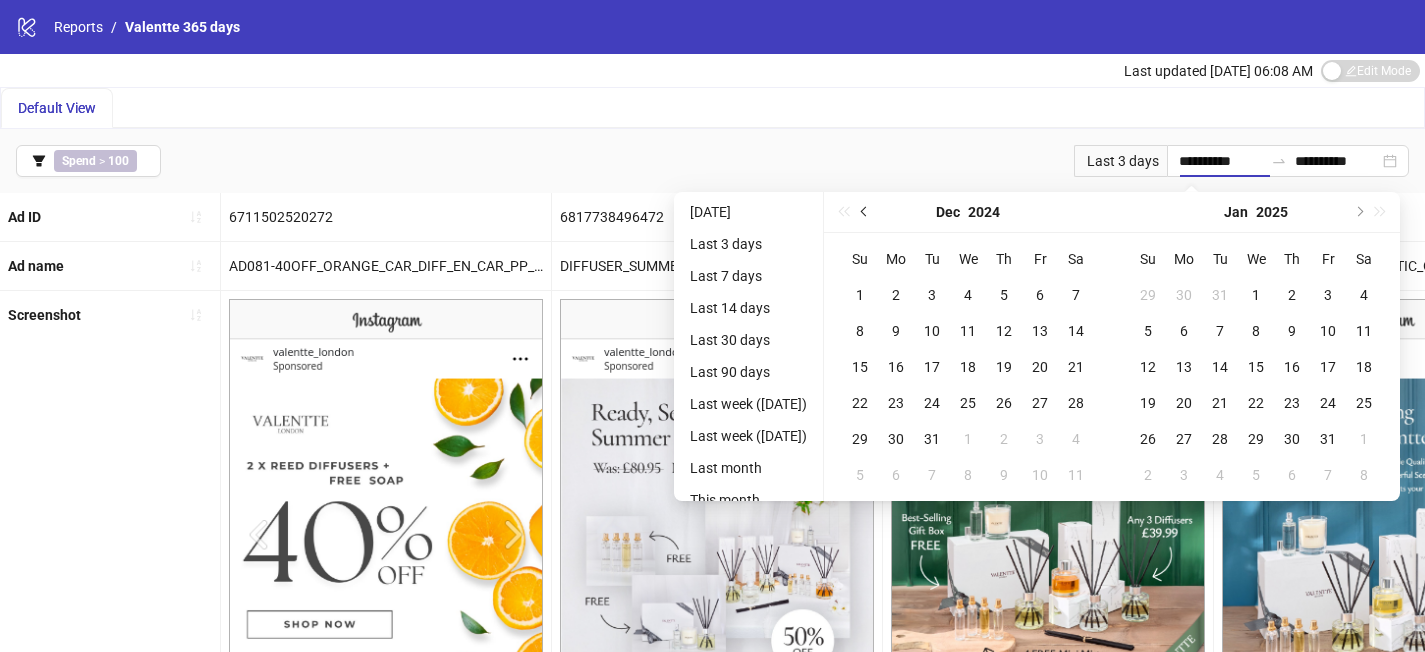 click at bounding box center [865, 212] 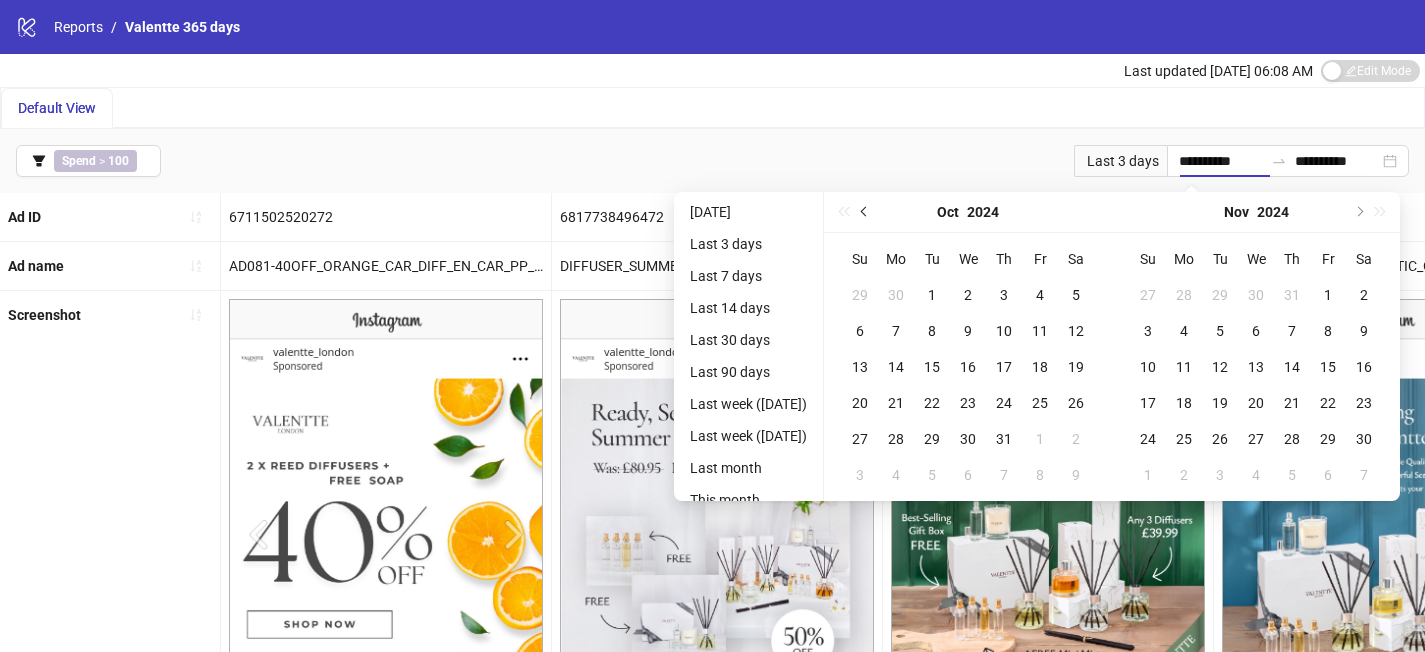 click at bounding box center [865, 212] 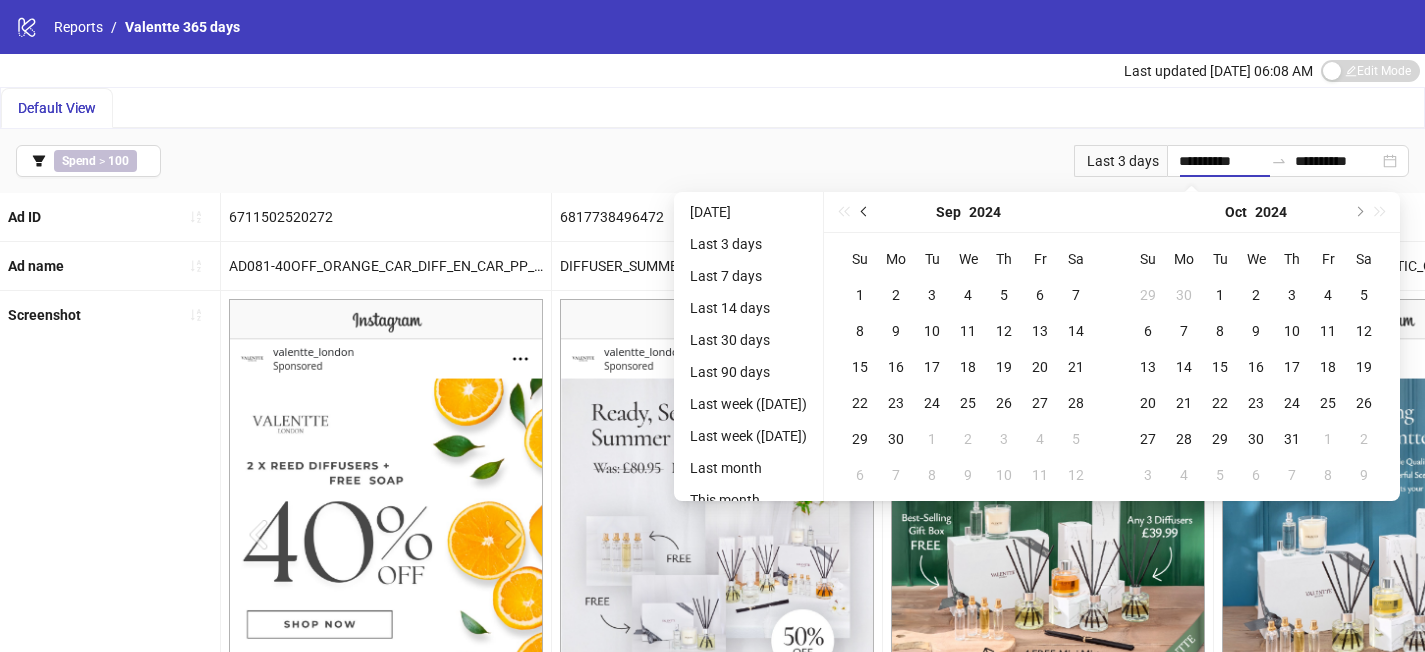 click at bounding box center [865, 212] 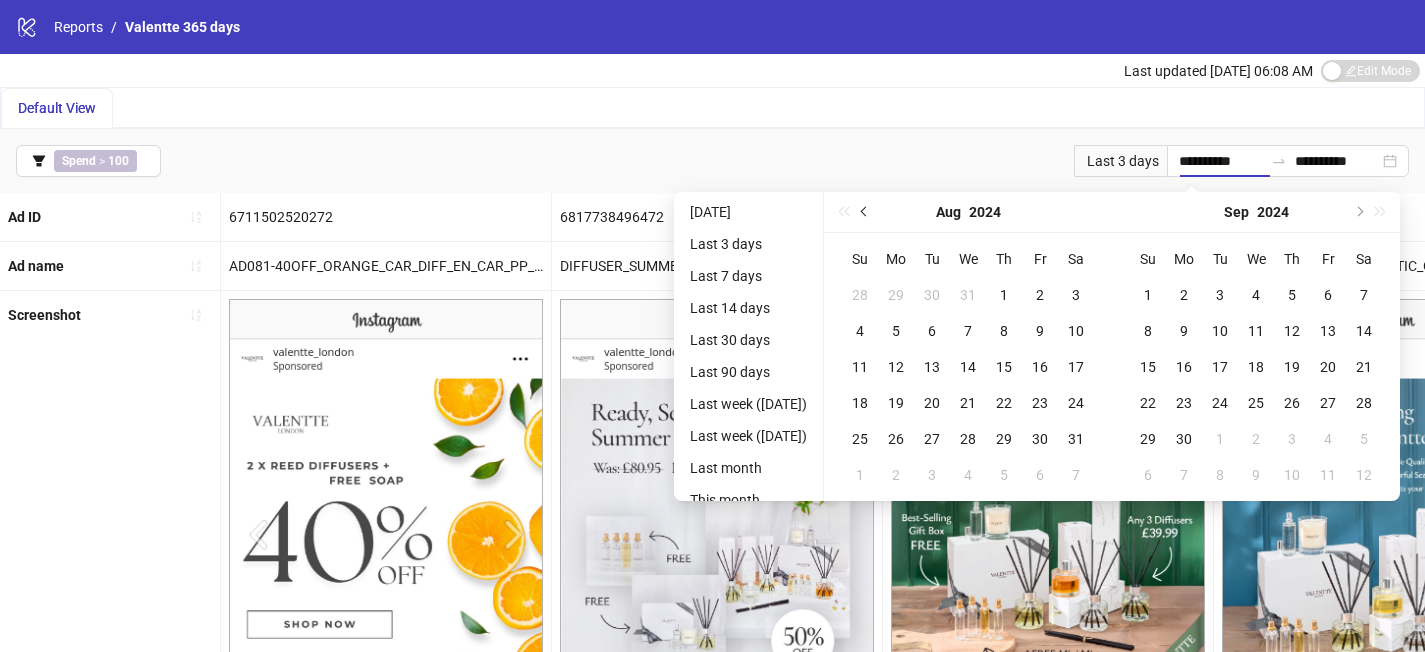 click at bounding box center [865, 212] 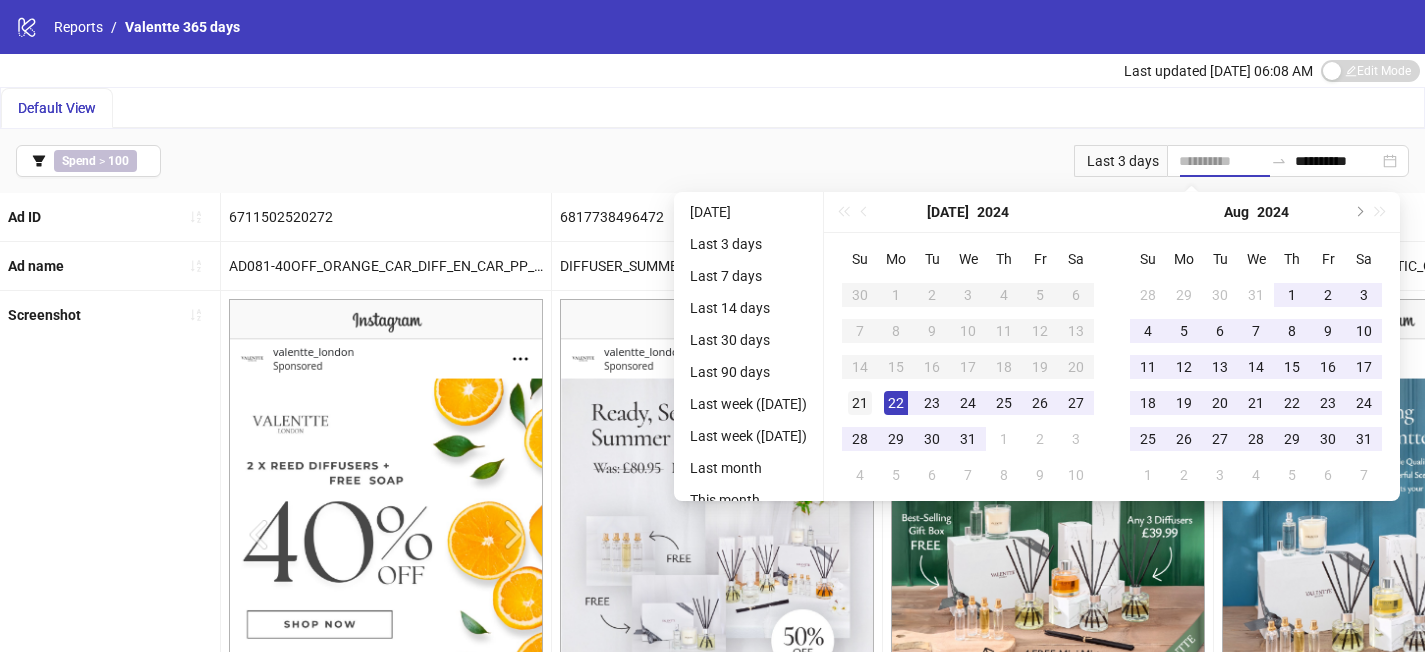 type on "**********" 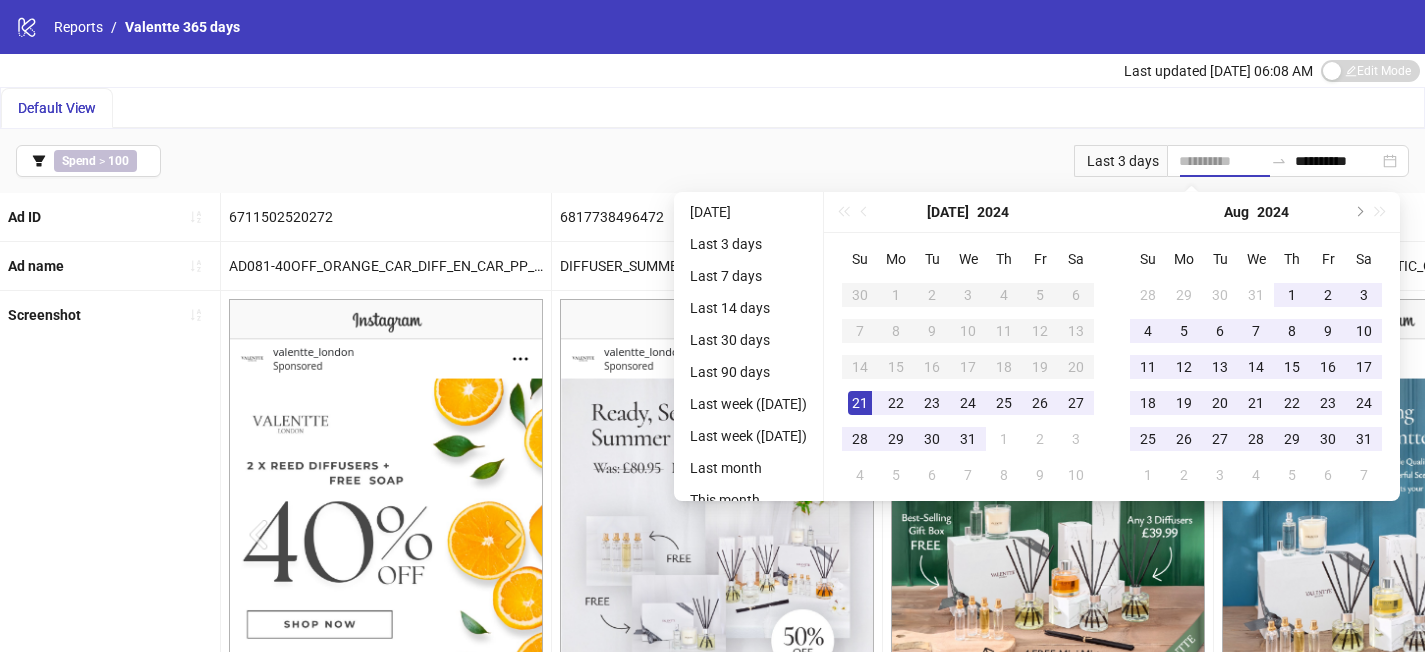 click on "21" at bounding box center [860, 403] 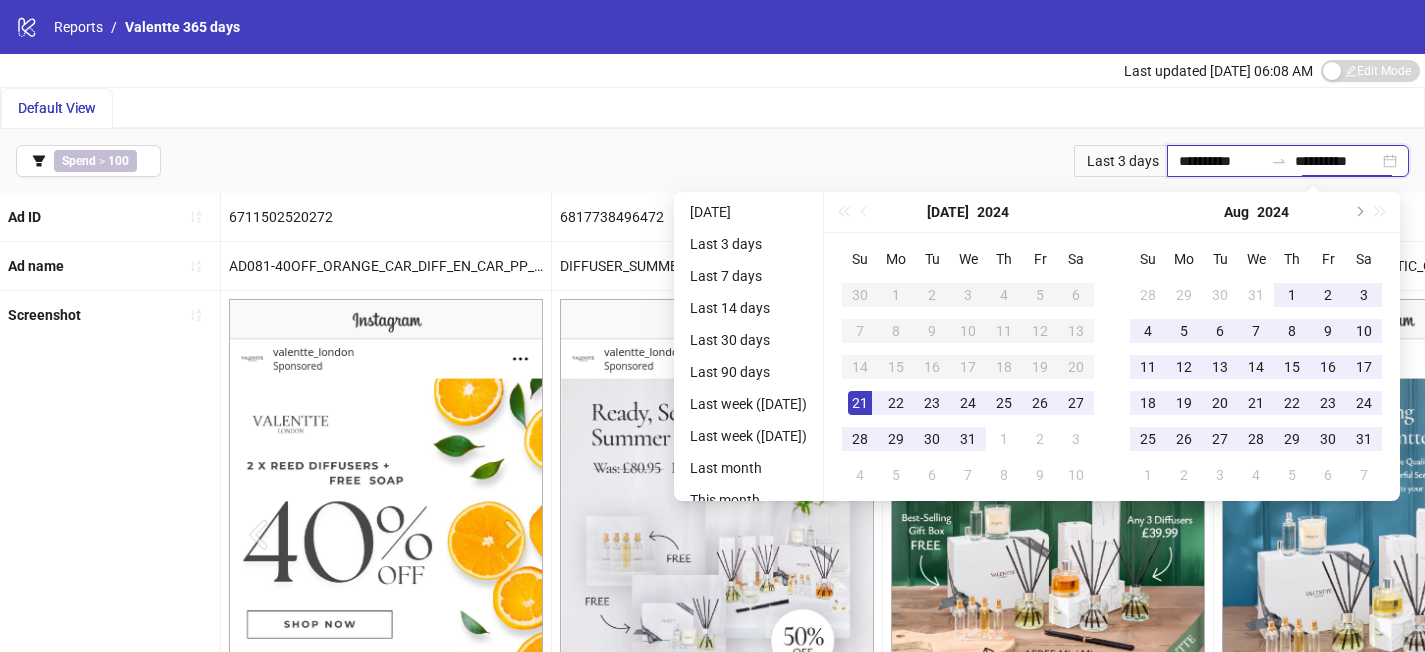type on "**********" 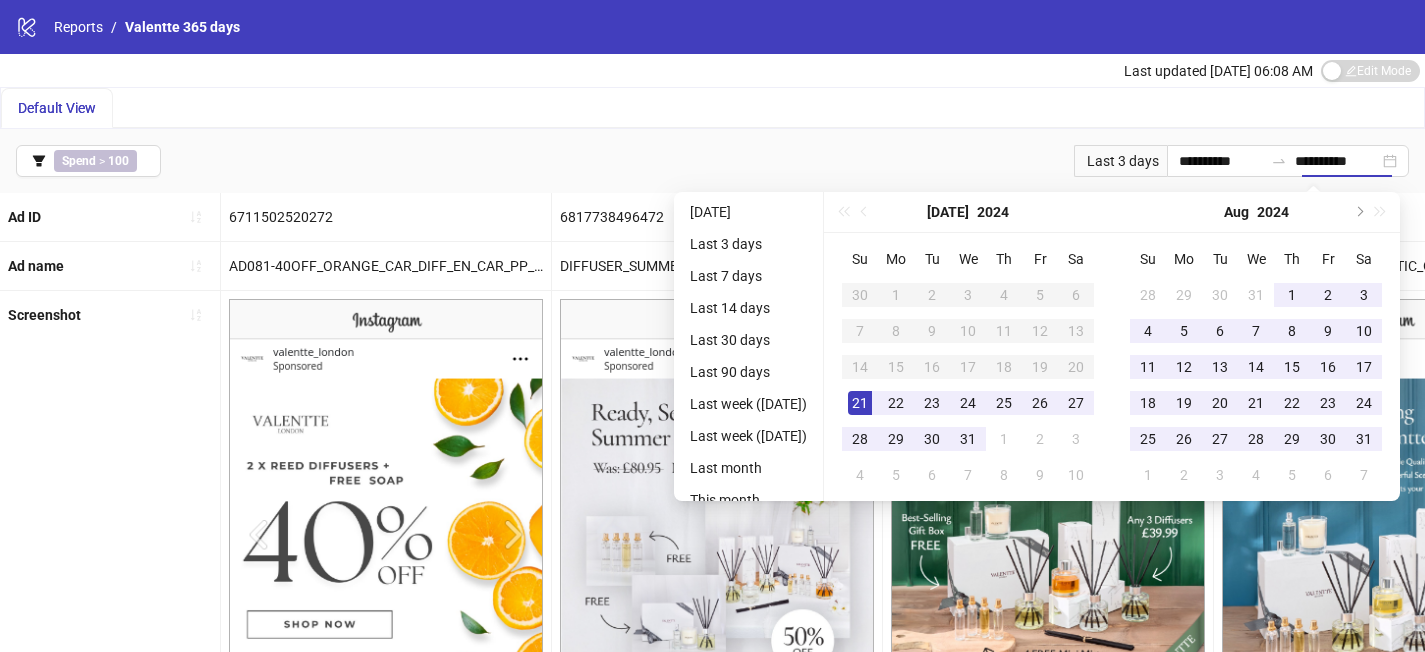 click on "**********" at bounding box center [712, 161] 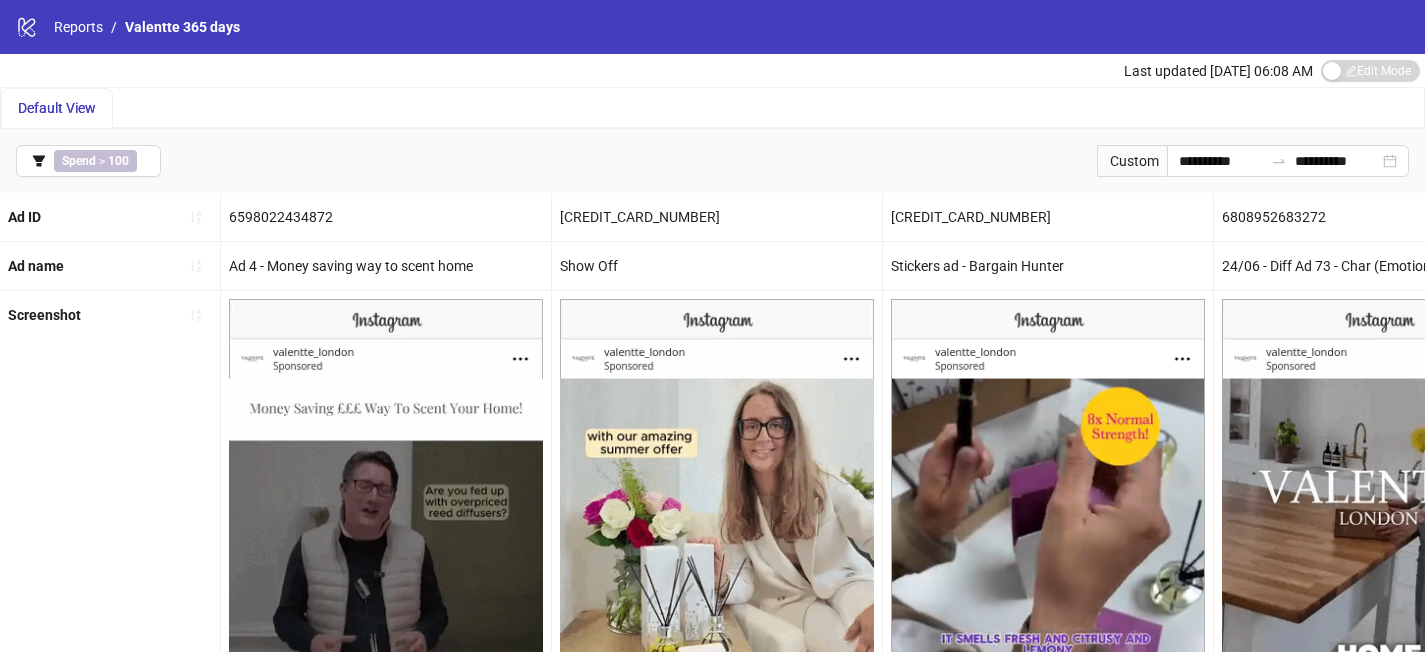 scroll, scrollTop: 1, scrollLeft: 0, axis: vertical 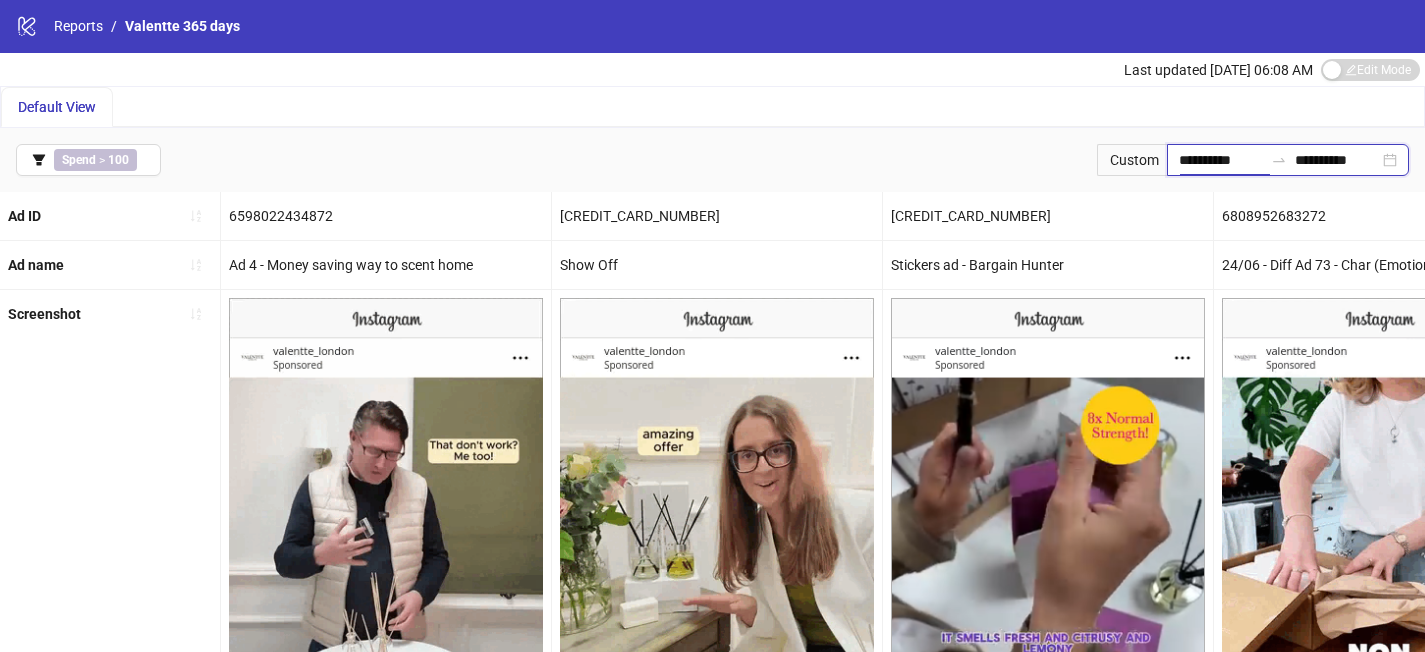 click on "**********" at bounding box center [1221, 160] 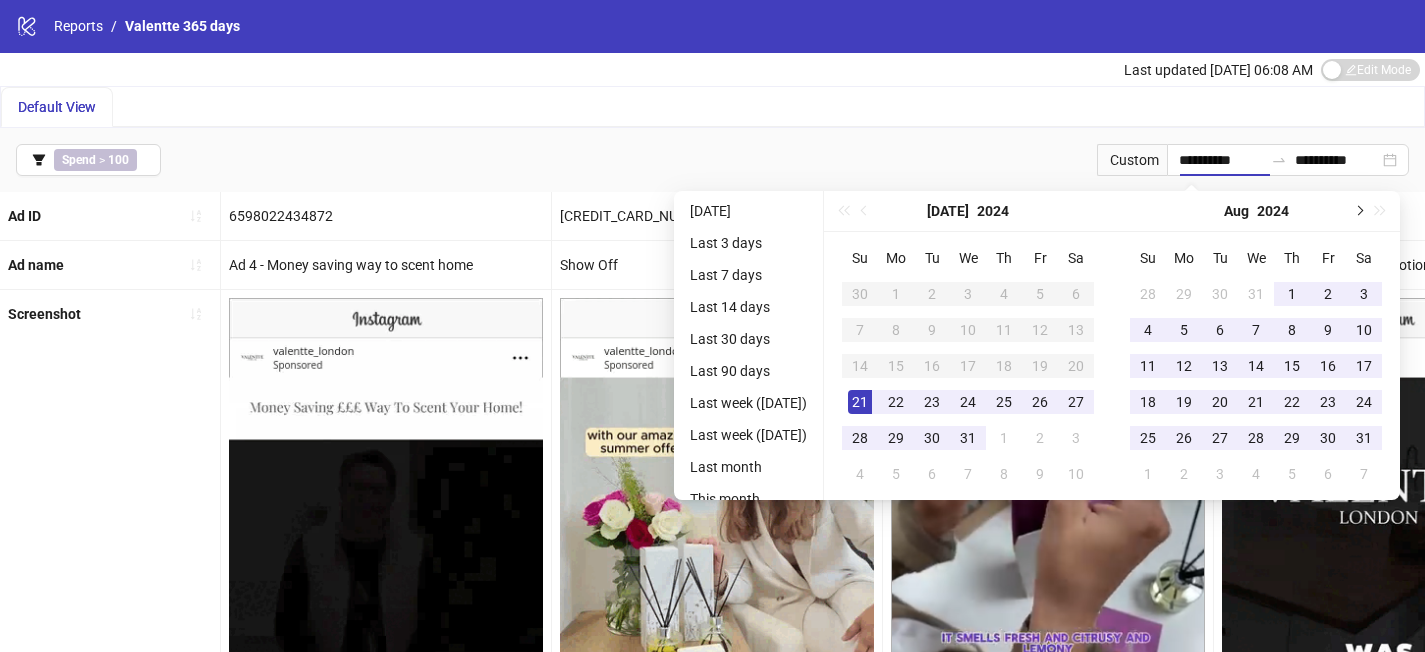 click at bounding box center [1358, 211] 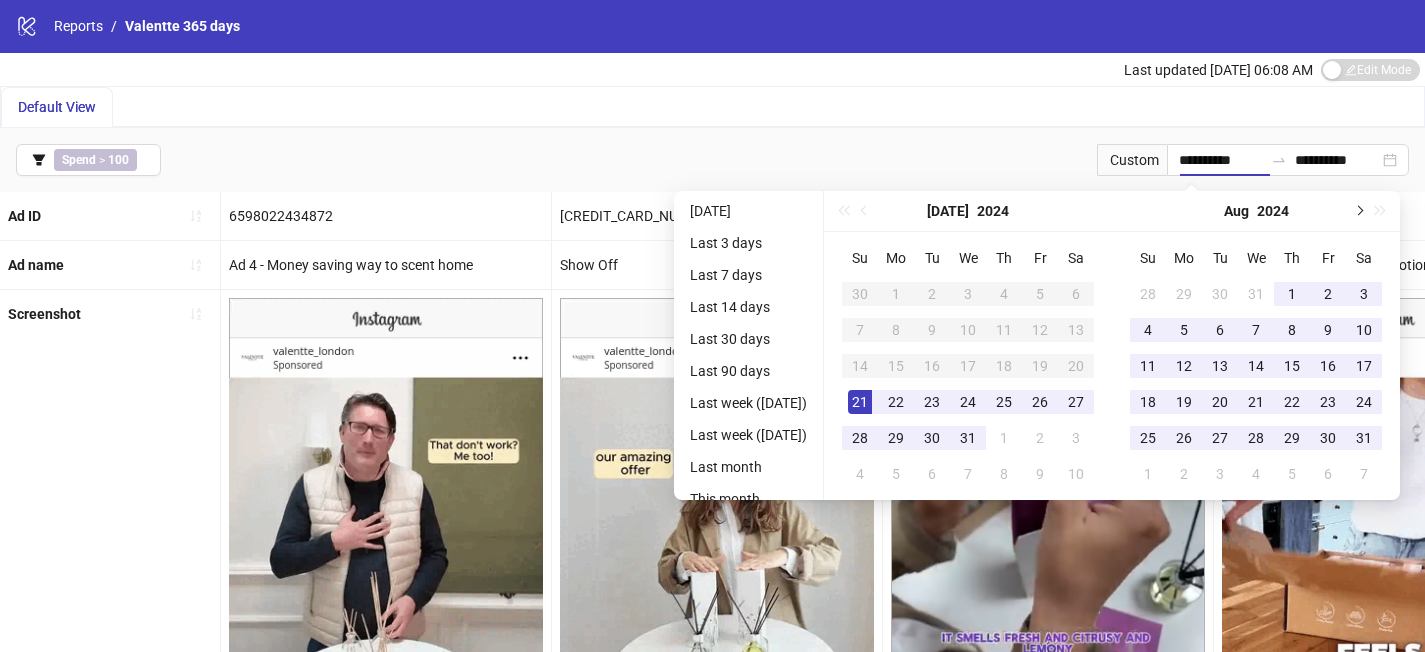 click at bounding box center (1358, 211) 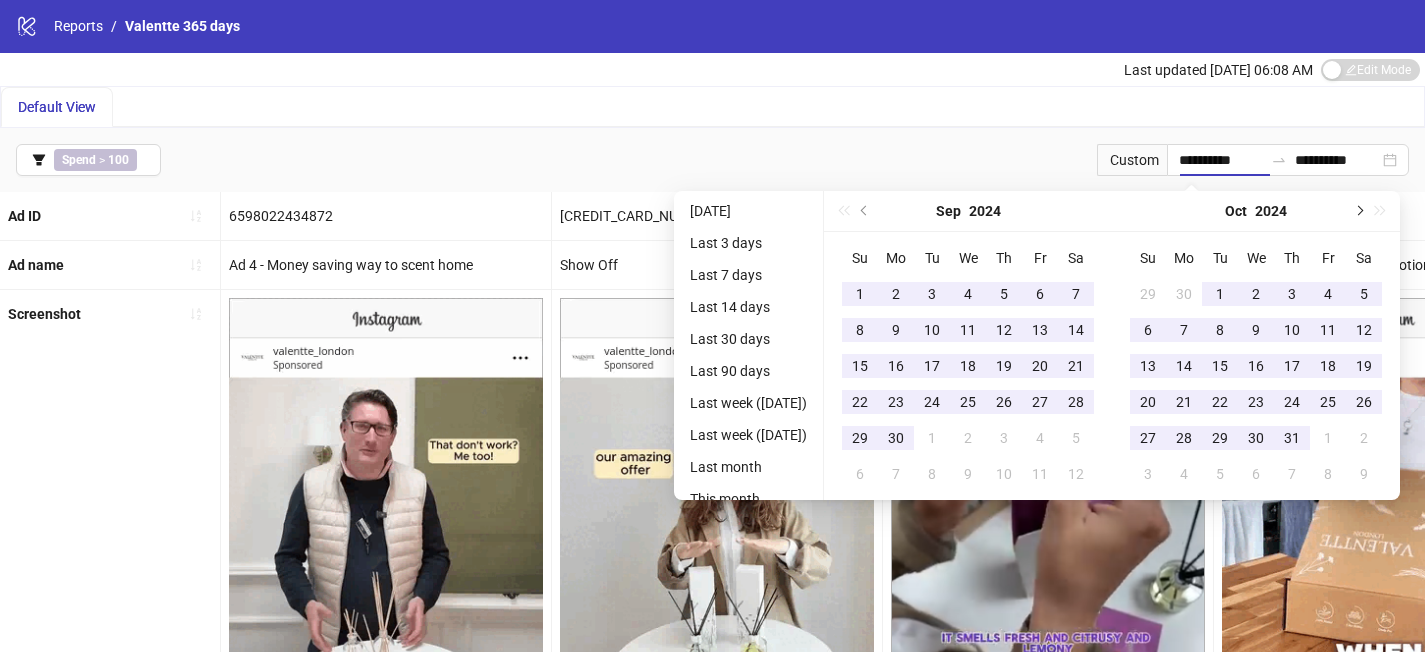click at bounding box center [1358, 211] 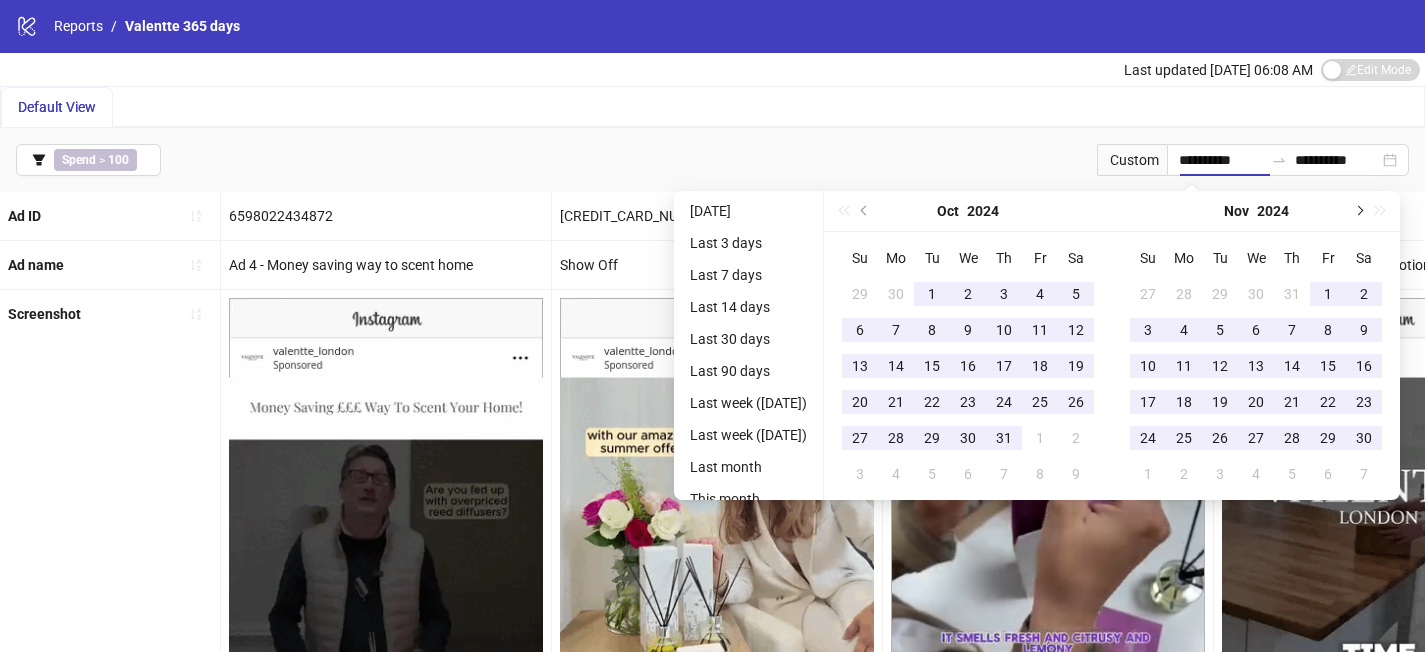 click at bounding box center [1358, 211] 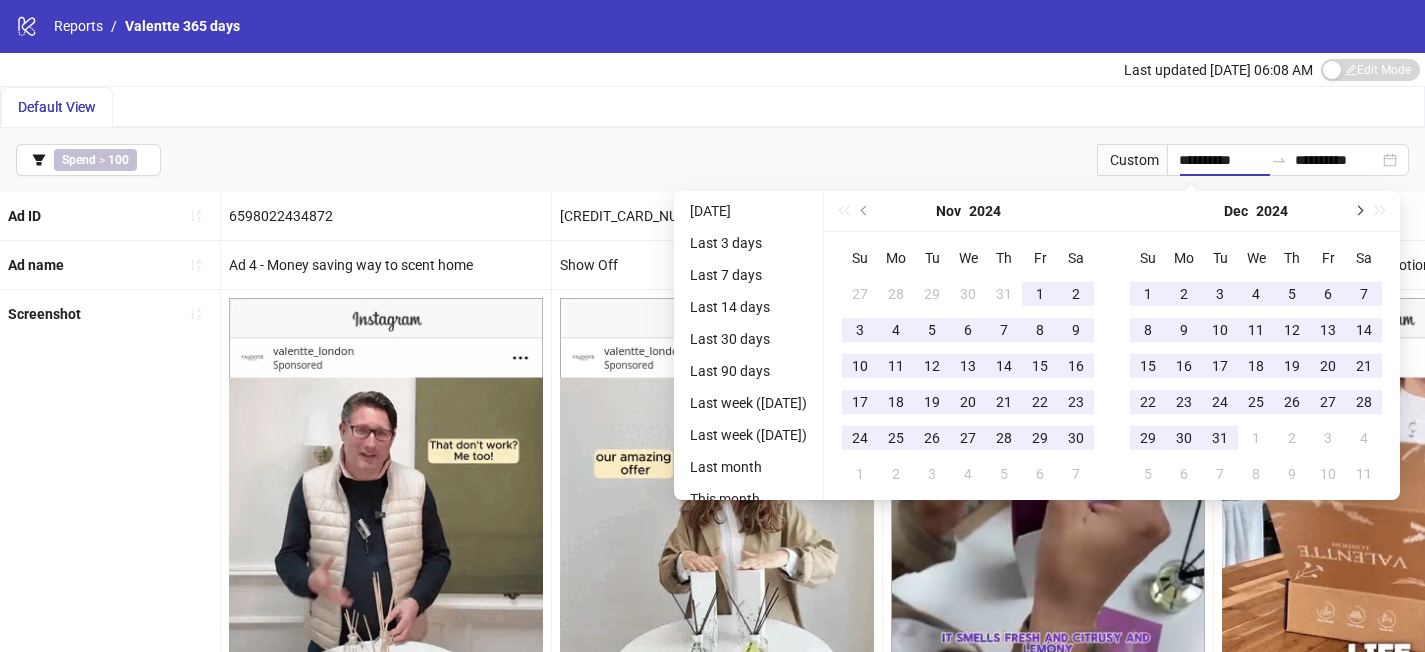 click at bounding box center (1358, 211) 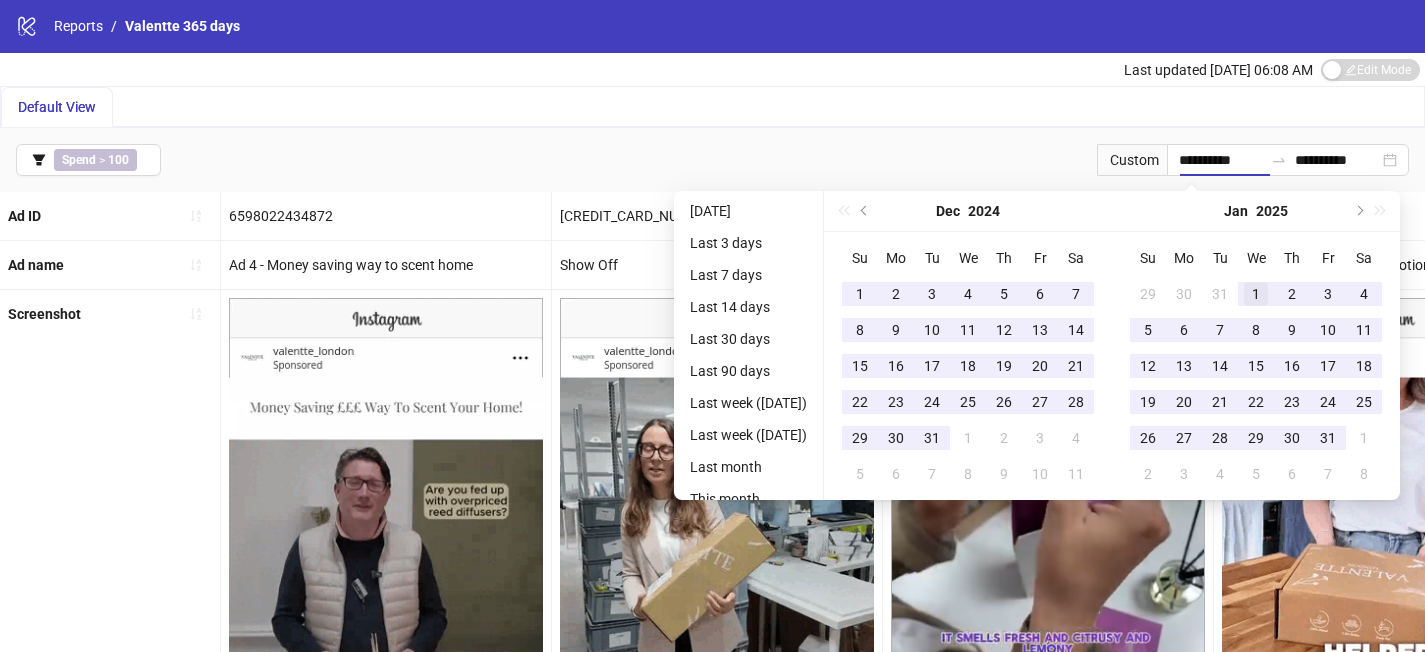 type on "**********" 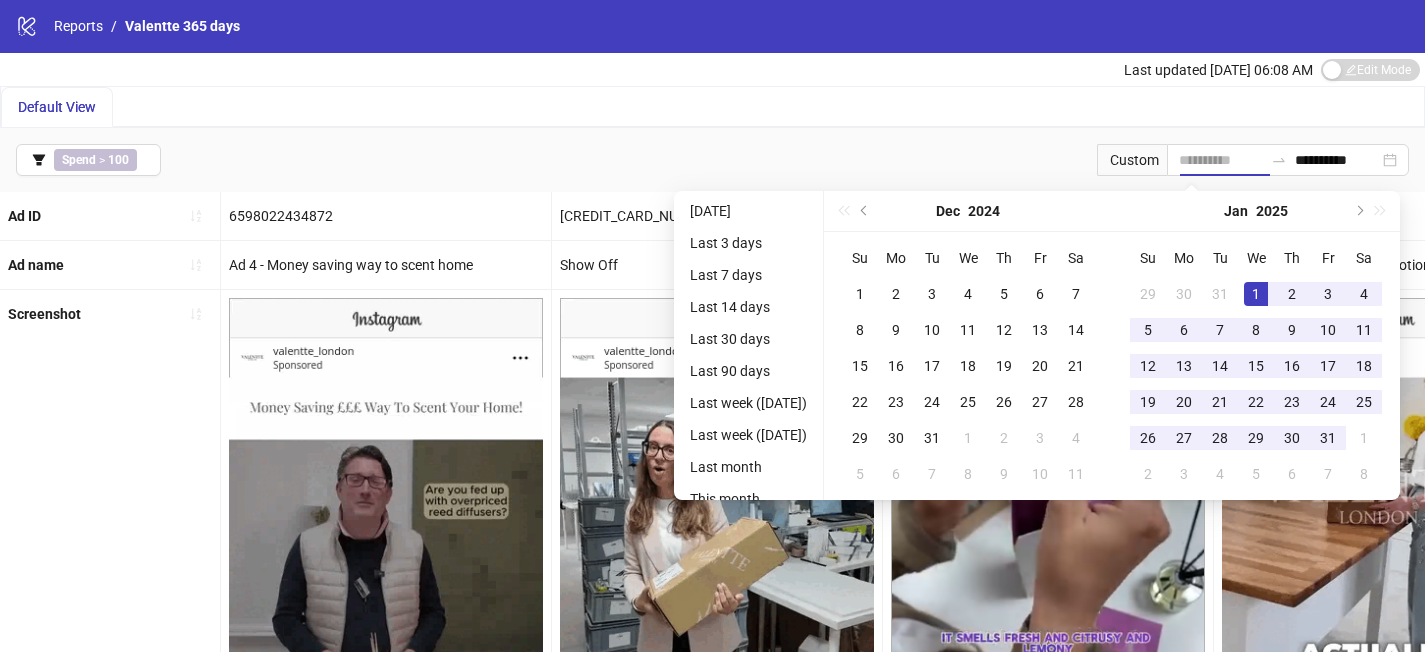 click on "1" at bounding box center [1256, 294] 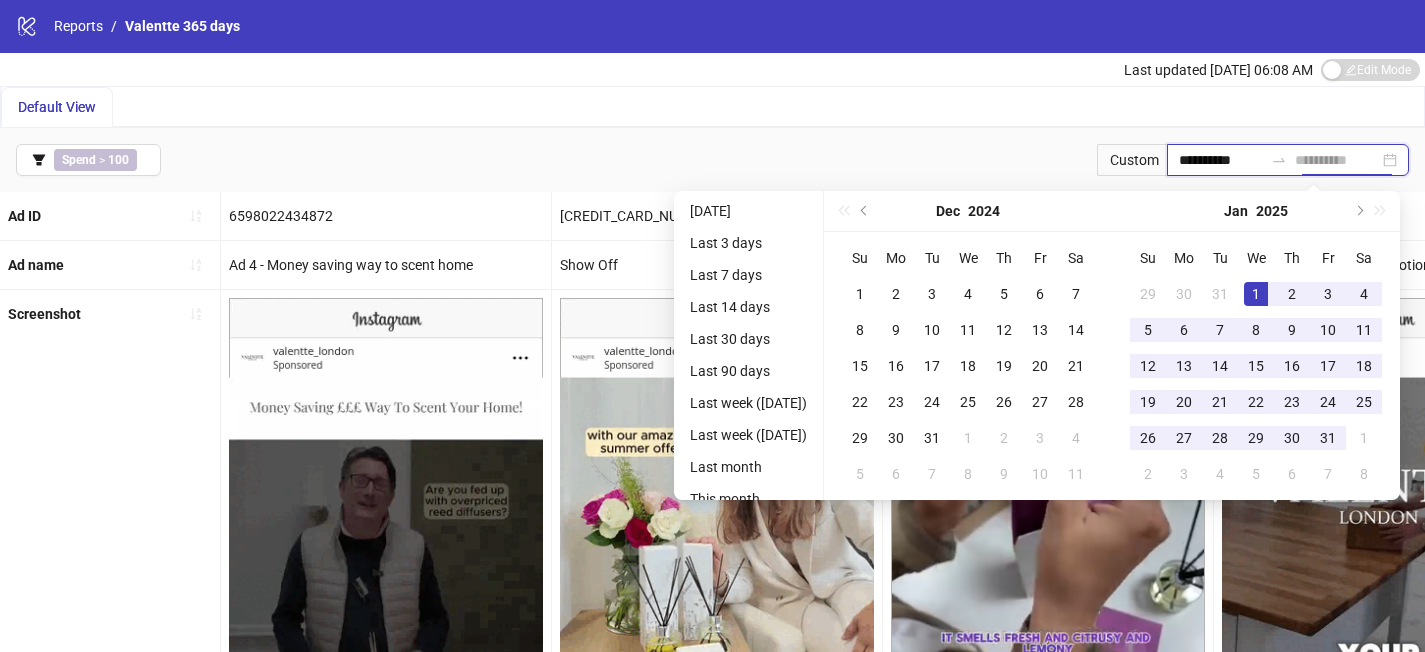 type on "**********" 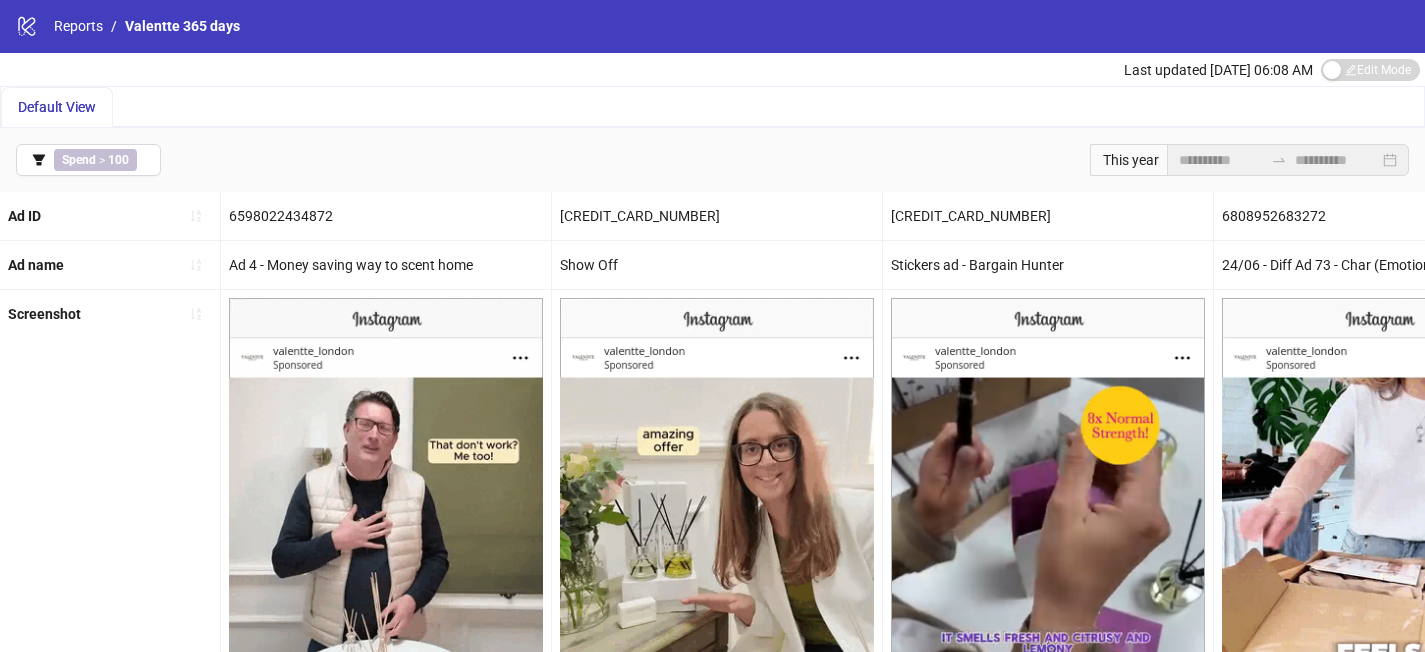 click on "**********" at bounding box center [712, 160] 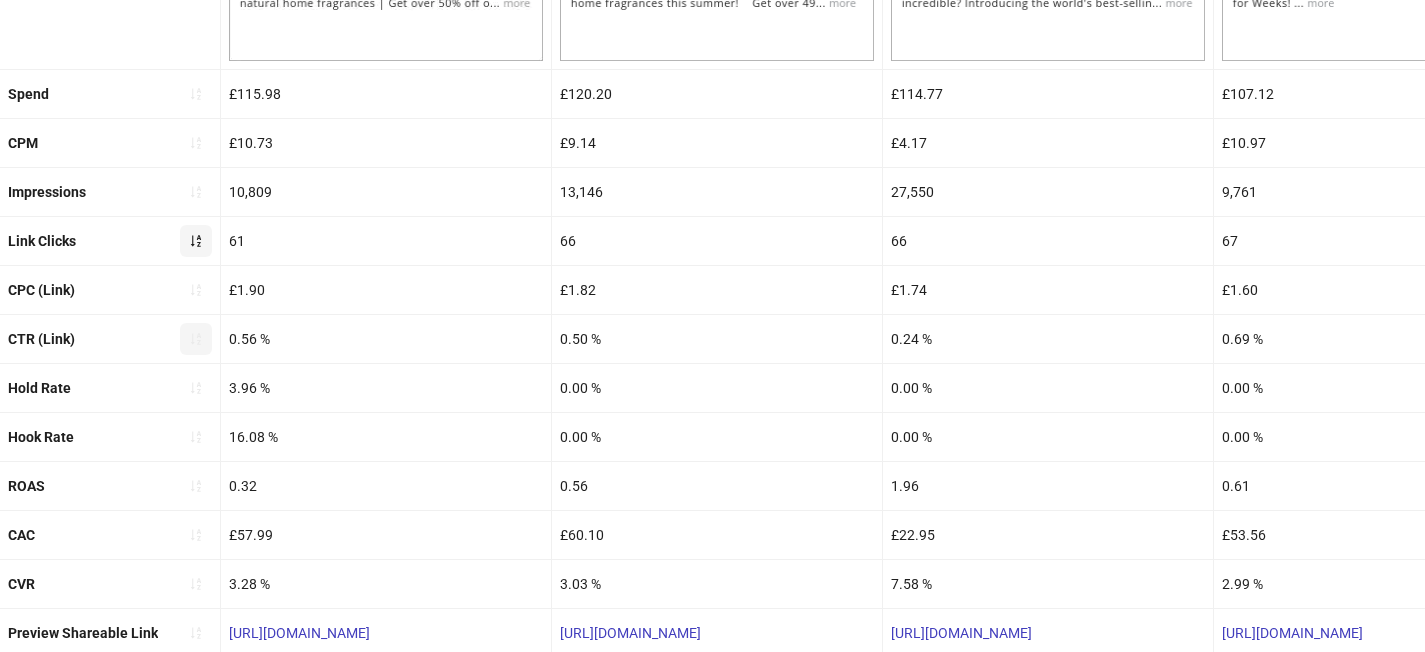 scroll, scrollTop: 800, scrollLeft: 0, axis: vertical 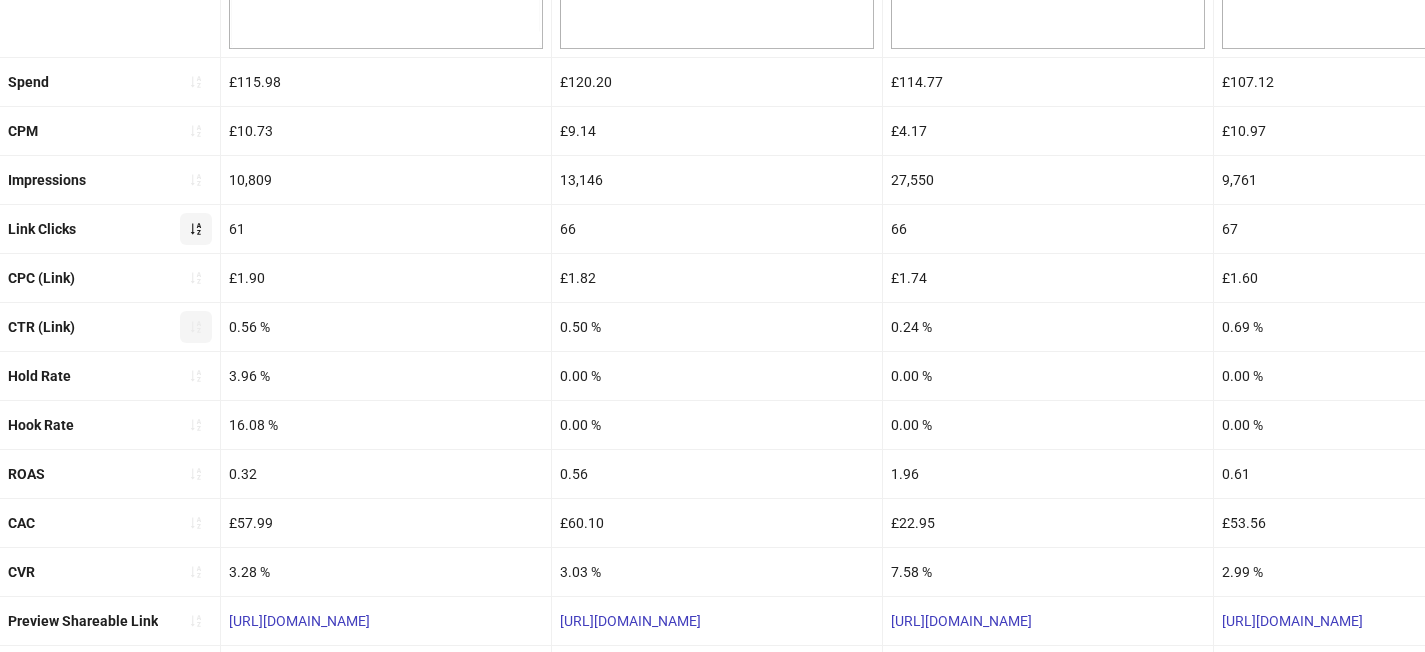click on "CTR (Link)" at bounding box center [110, 327] 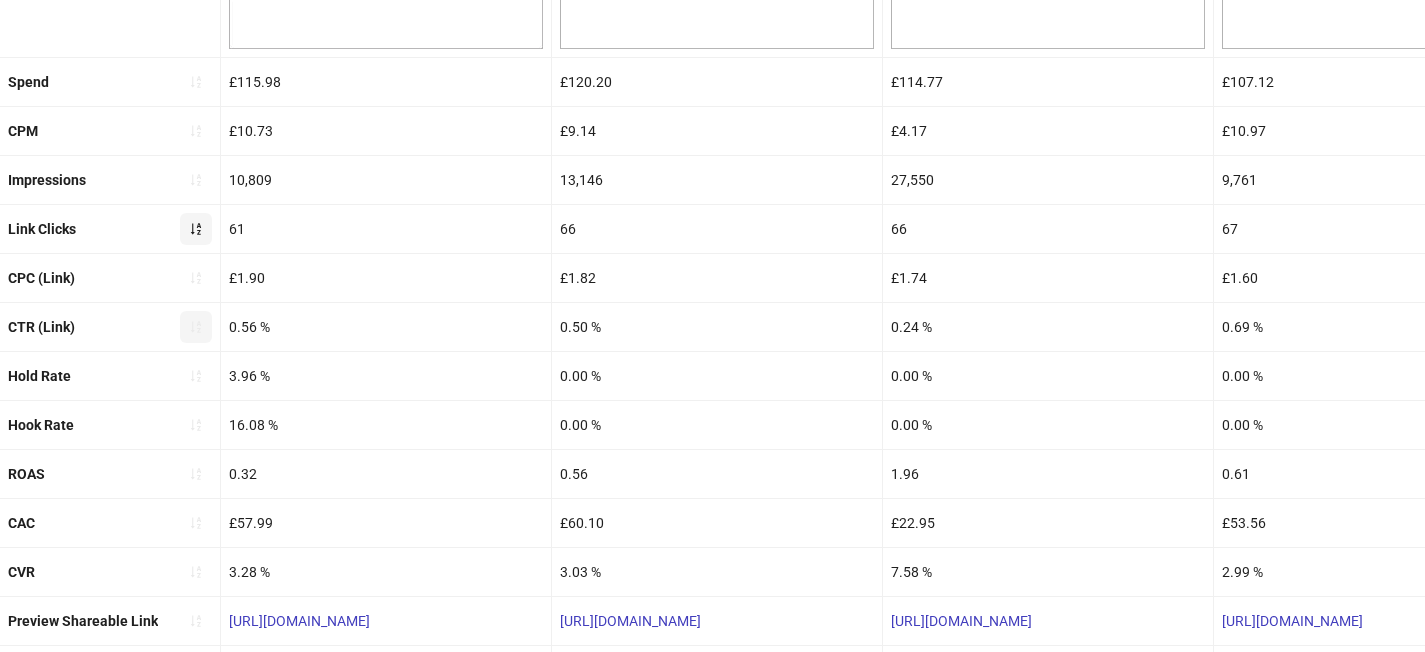click at bounding box center [196, 327] 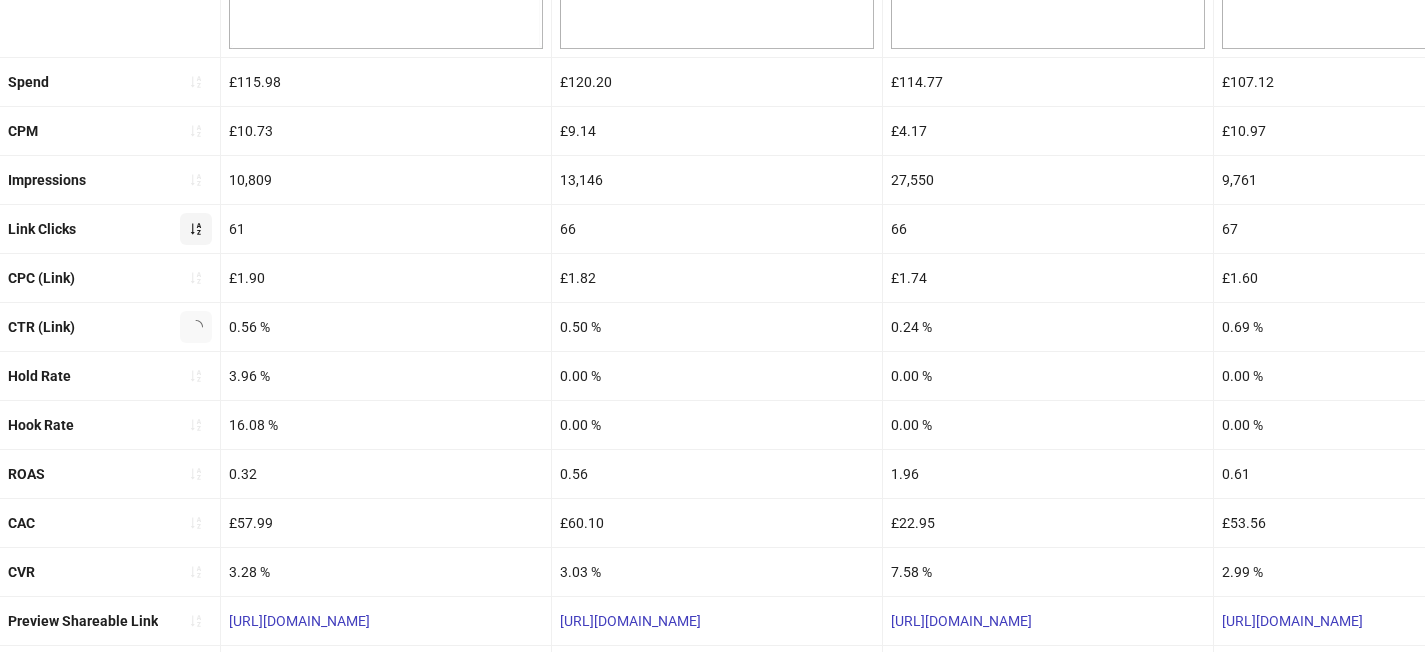 click 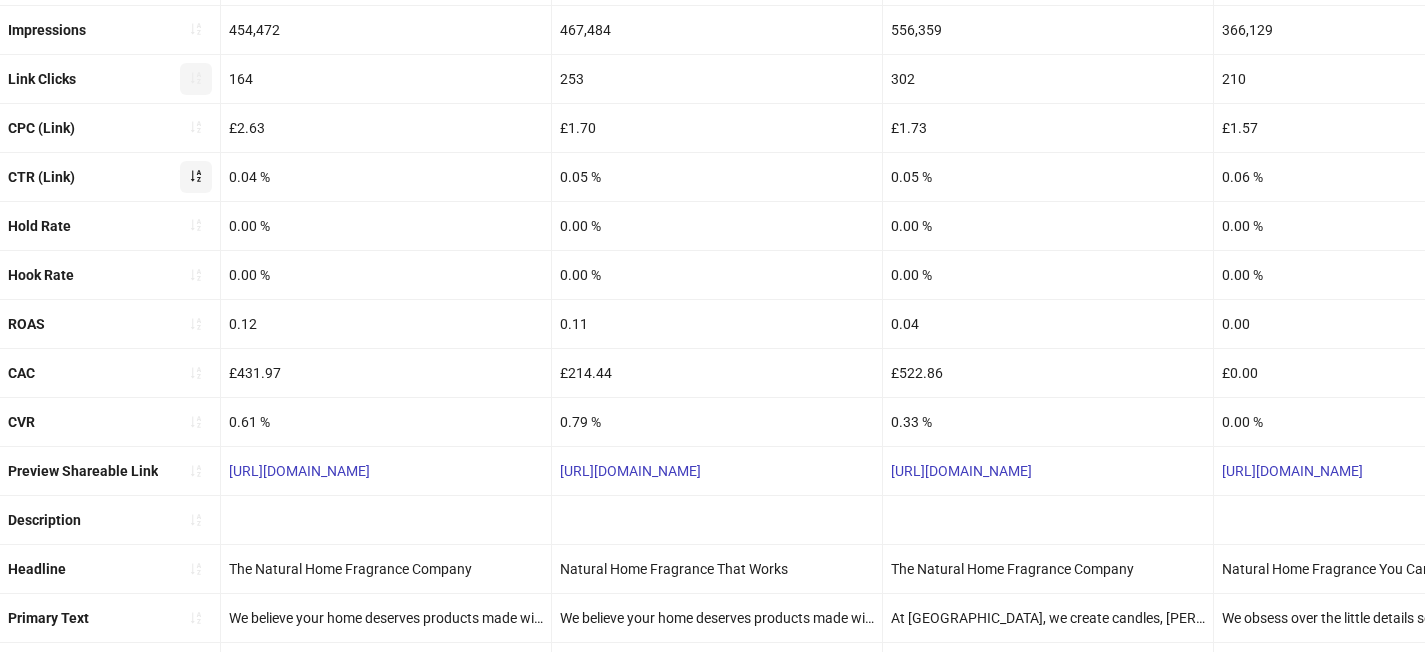 scroll, scrollTop: 407, scrollLeft: 0, axis: vertical 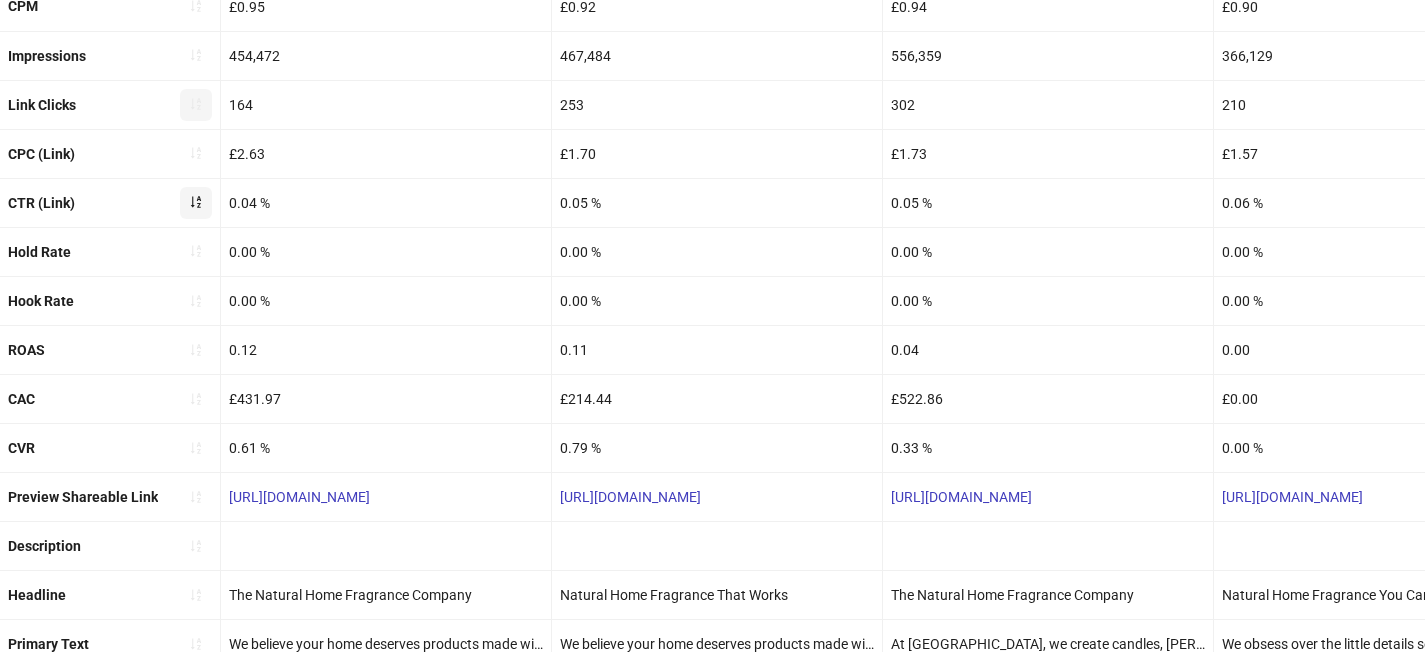 click at bounding box center (196, 203) 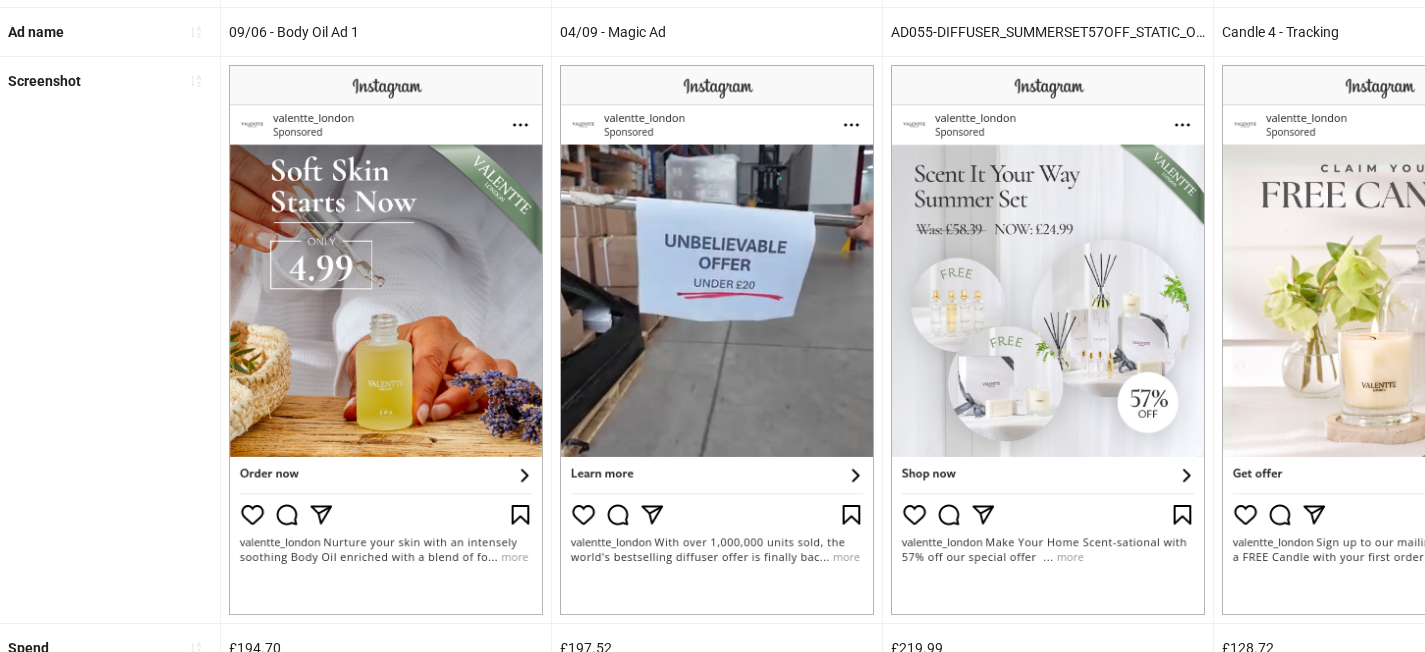scroll, scrollTop: 244, scrollLeft: 0, axis: vertical 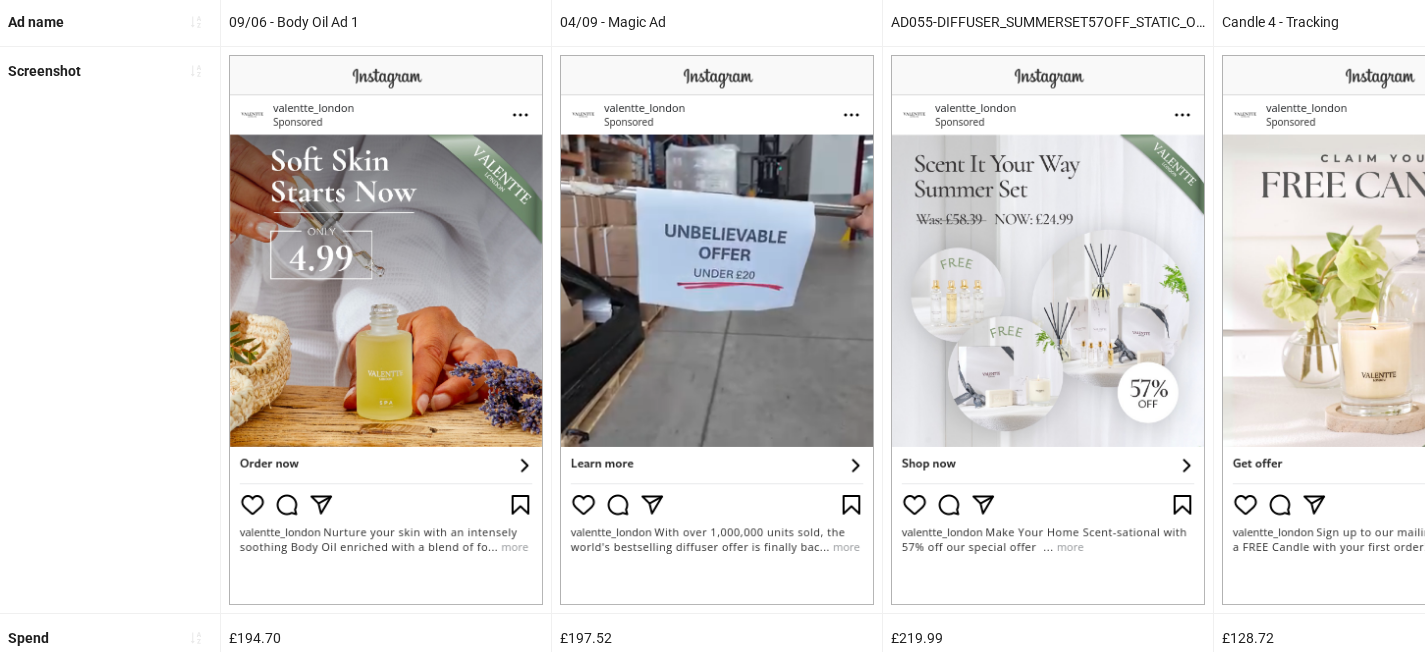type 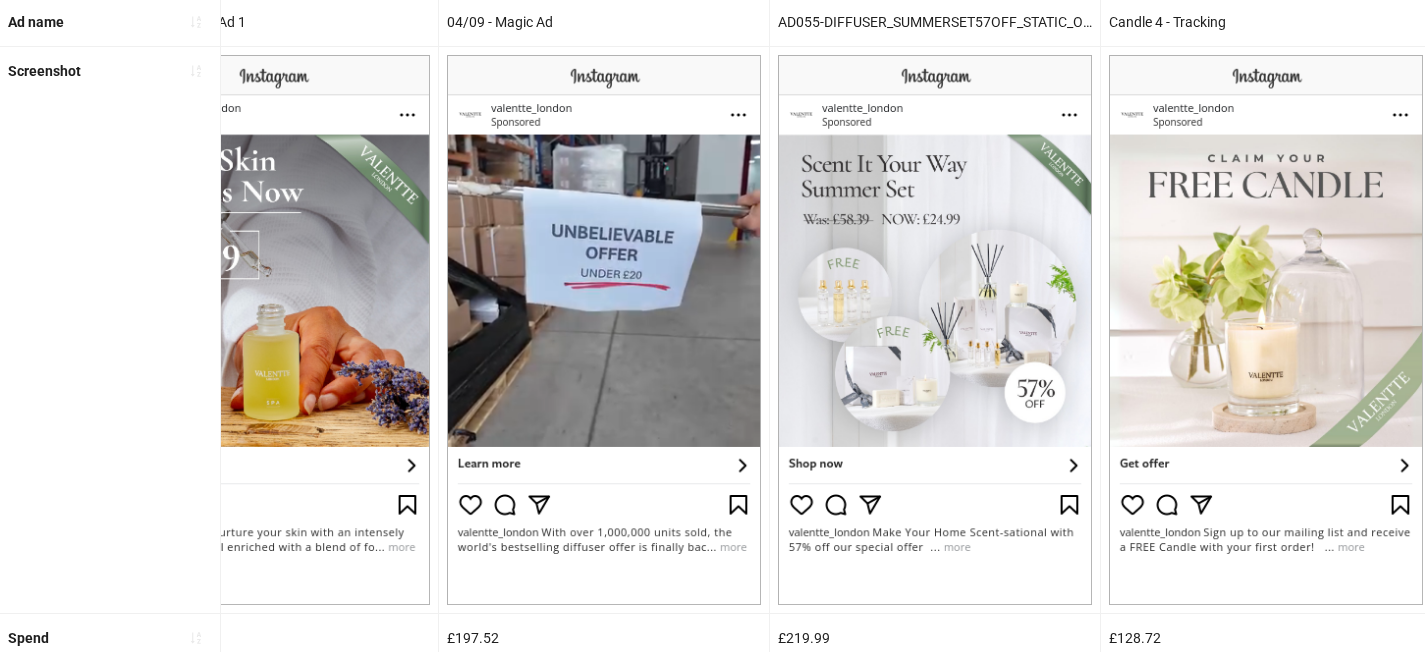 scroll, scrollTop: 0, scrollLeft: 0, axis: both 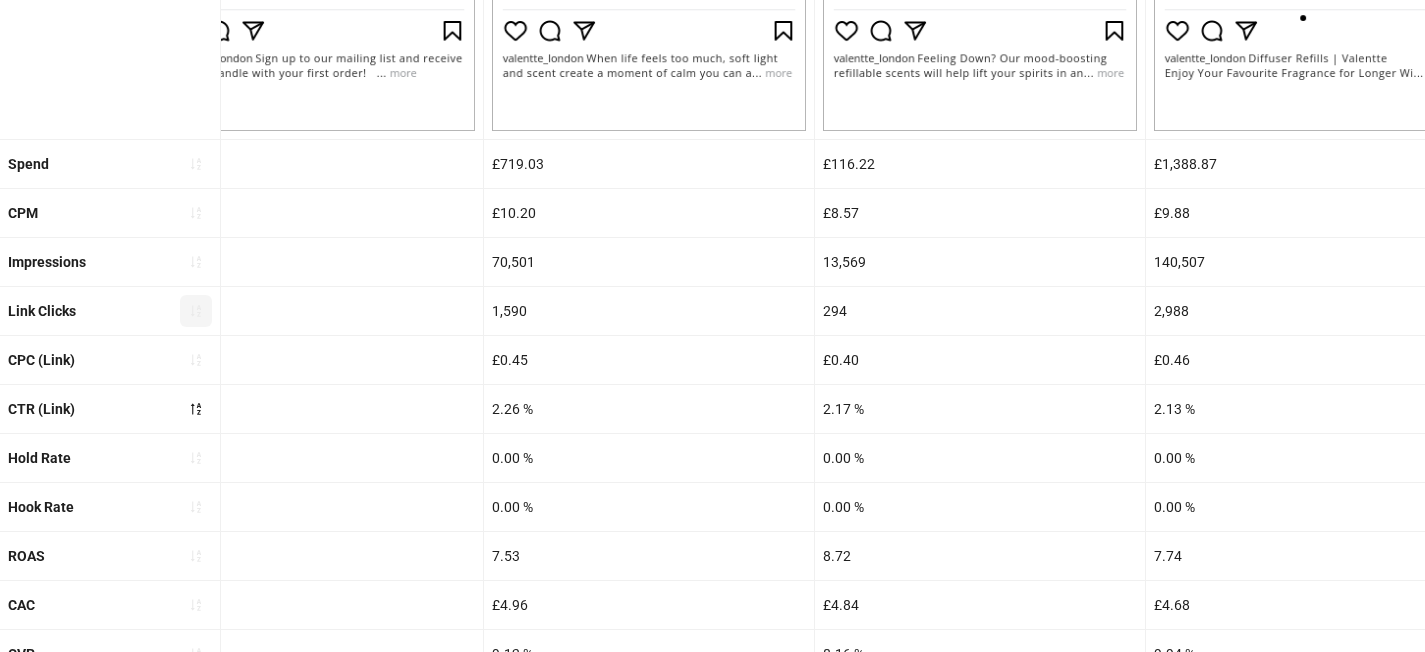 click on "£0.40" at bounding box center [980, 360] 